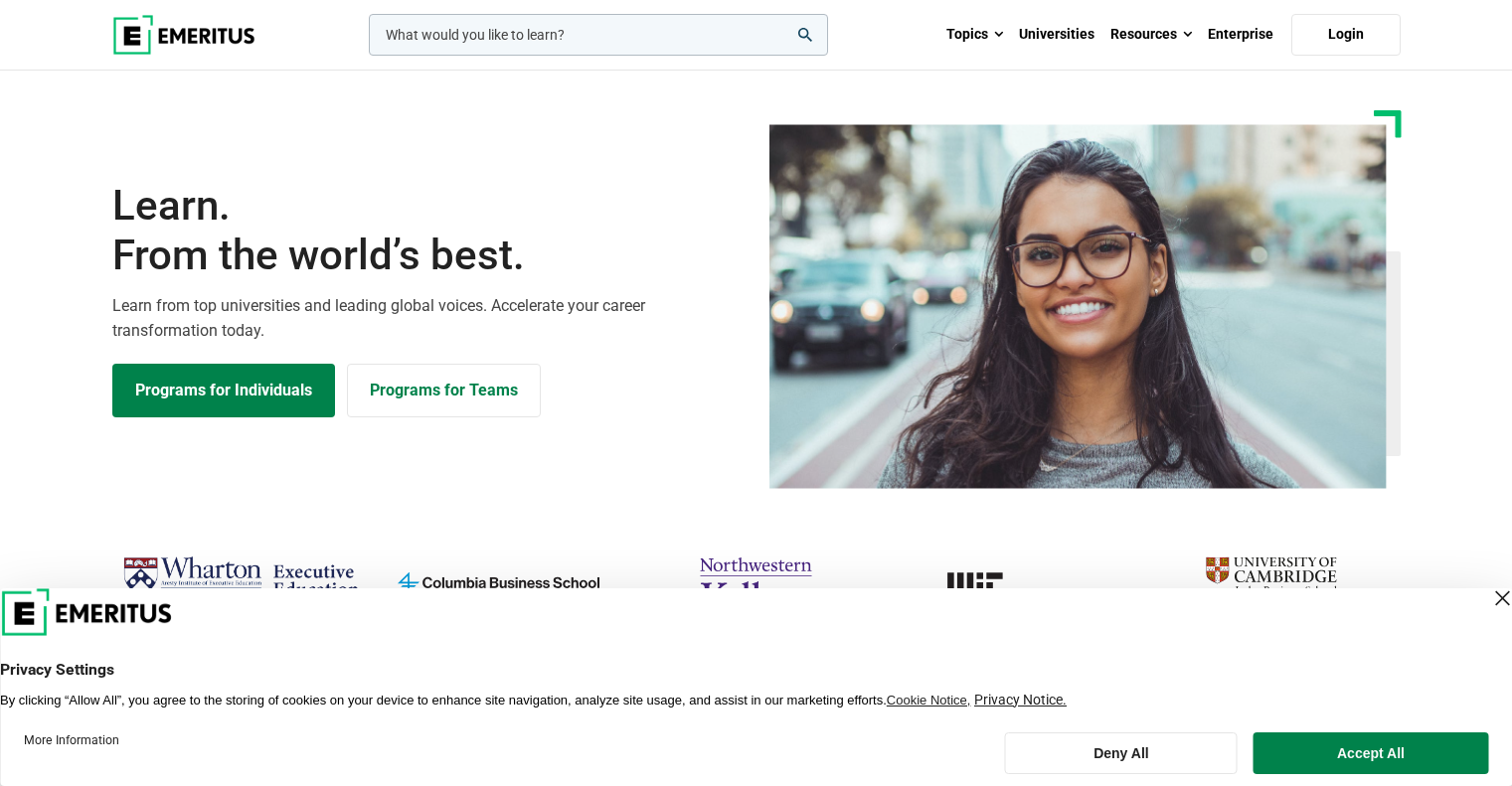 scroll, scrollTop: 0, scrollLeft: 0, axis: both 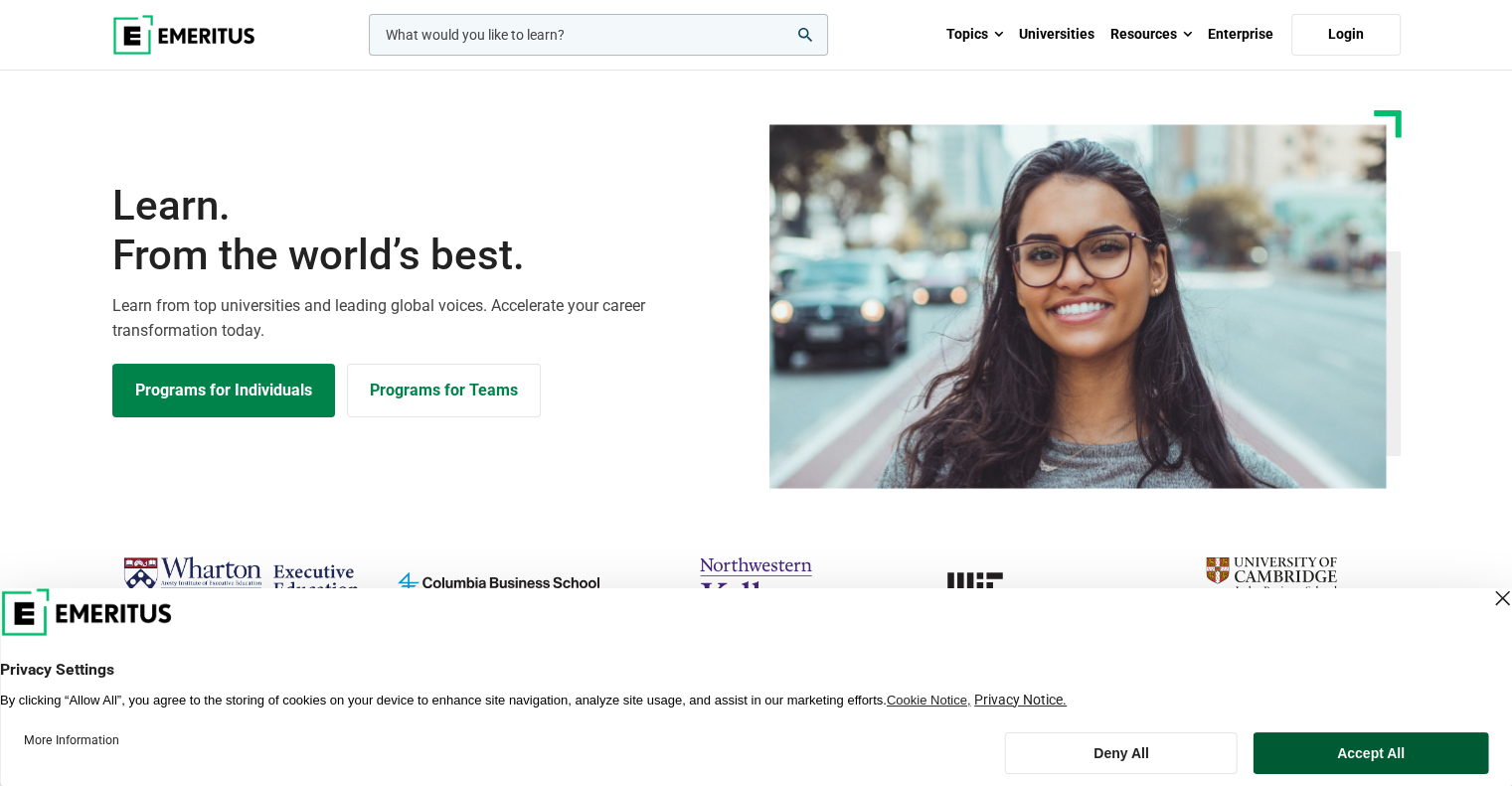 click on "Accept All" at bounding box center [1371, 753] 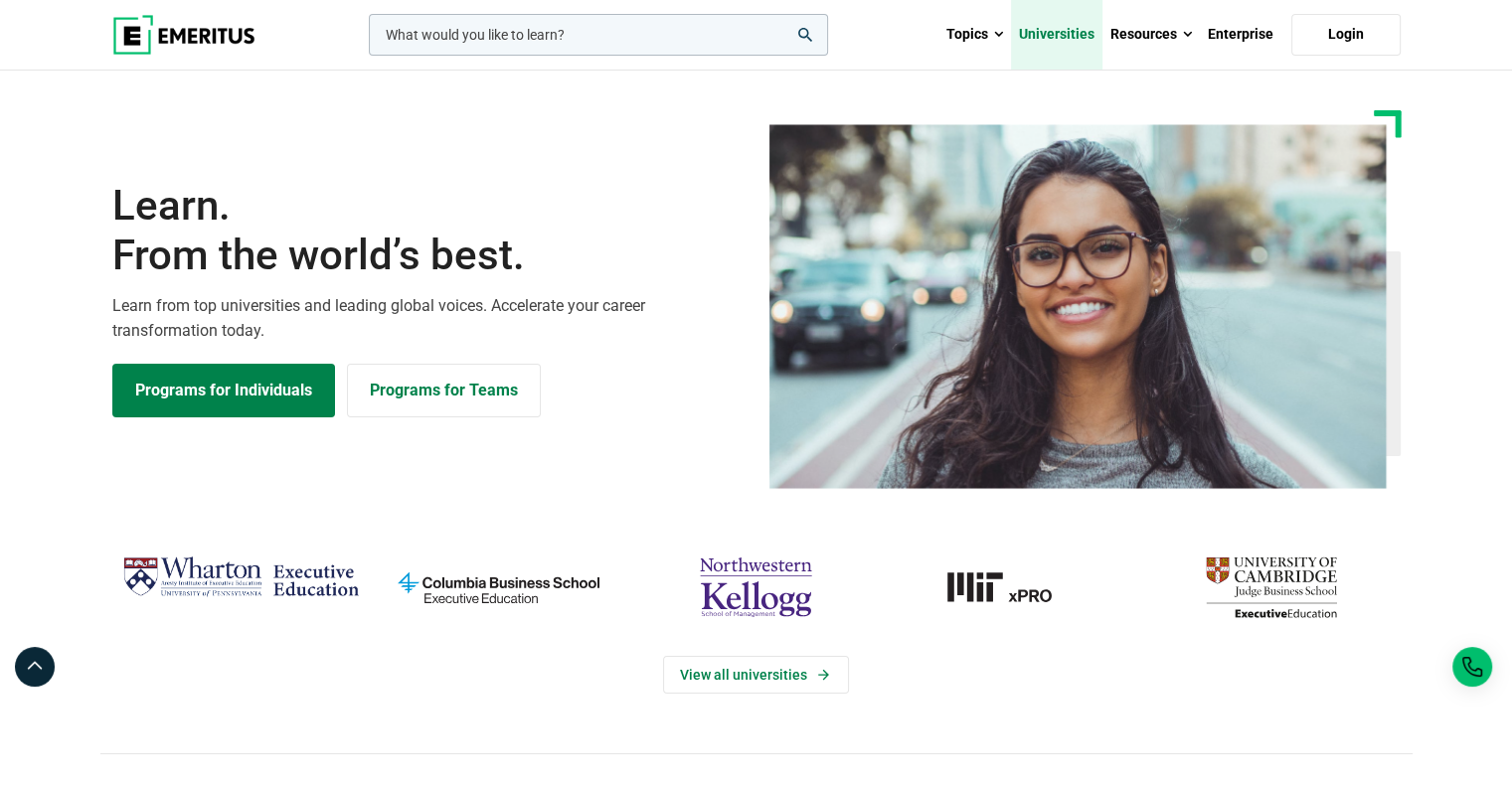 click on "Universities" at bounding box center [1057, 35] 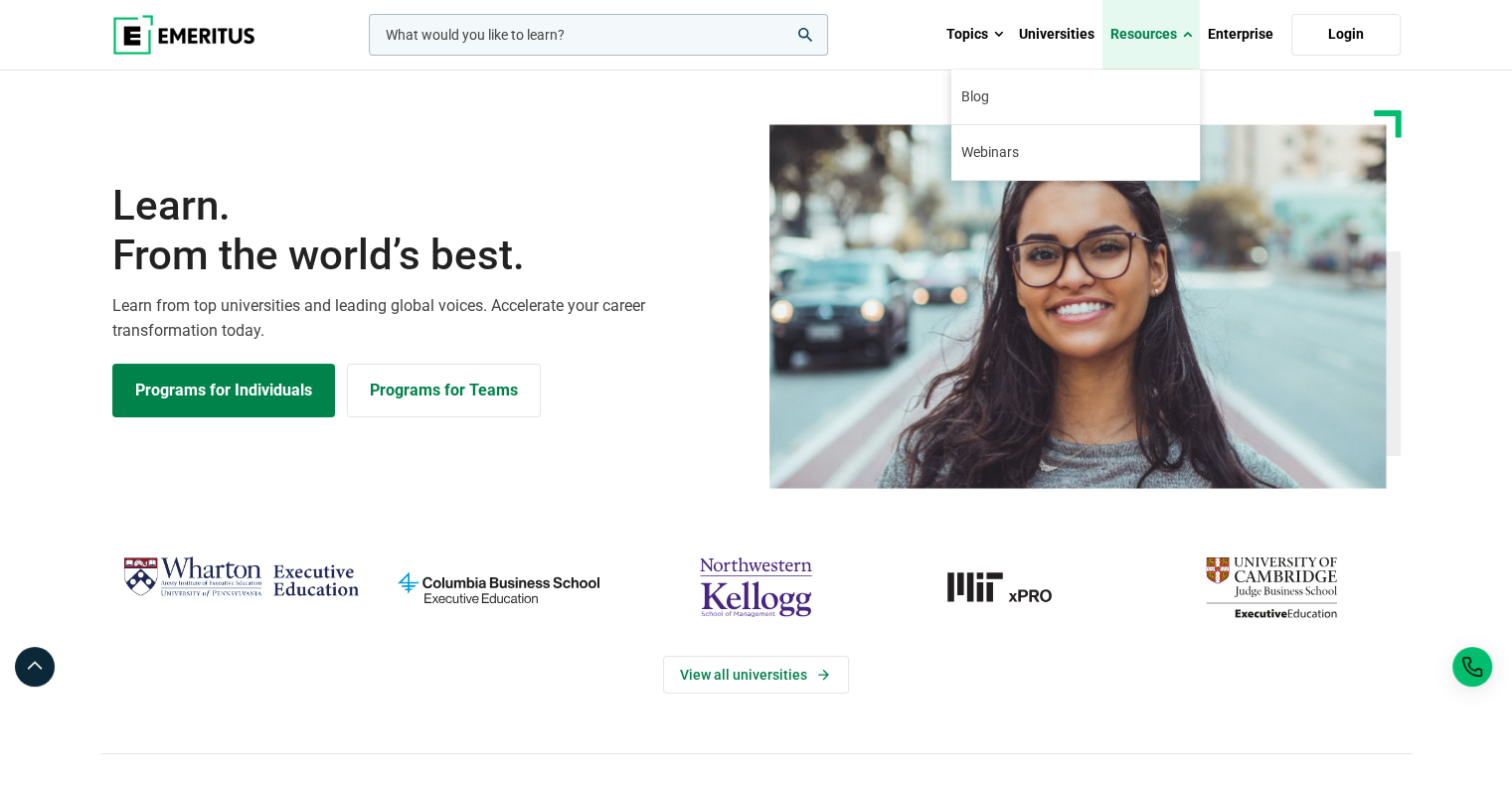 click at bounding box center [1187, 35] 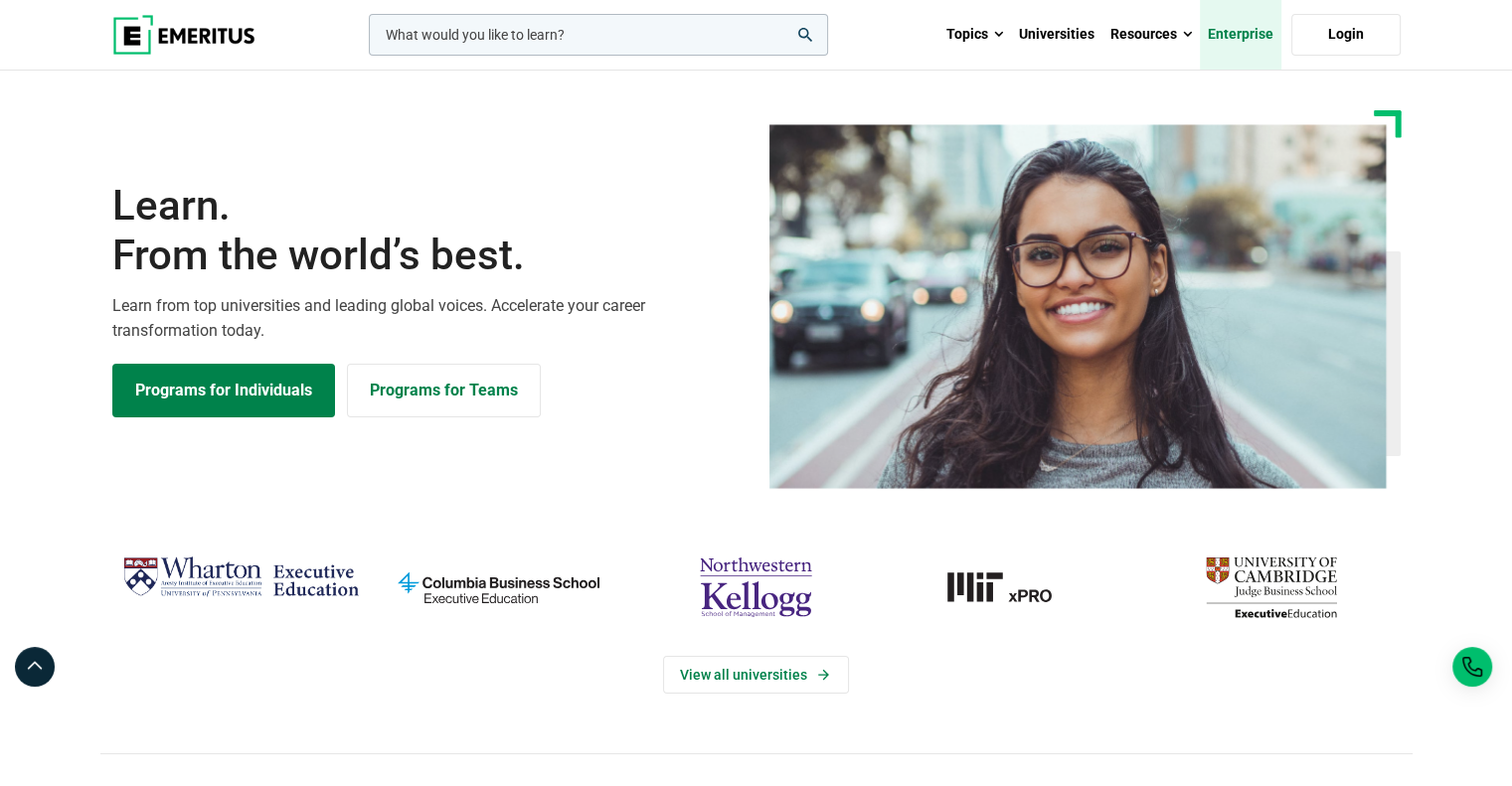 click on "Enterprise" at bounding box center [1241, 35] 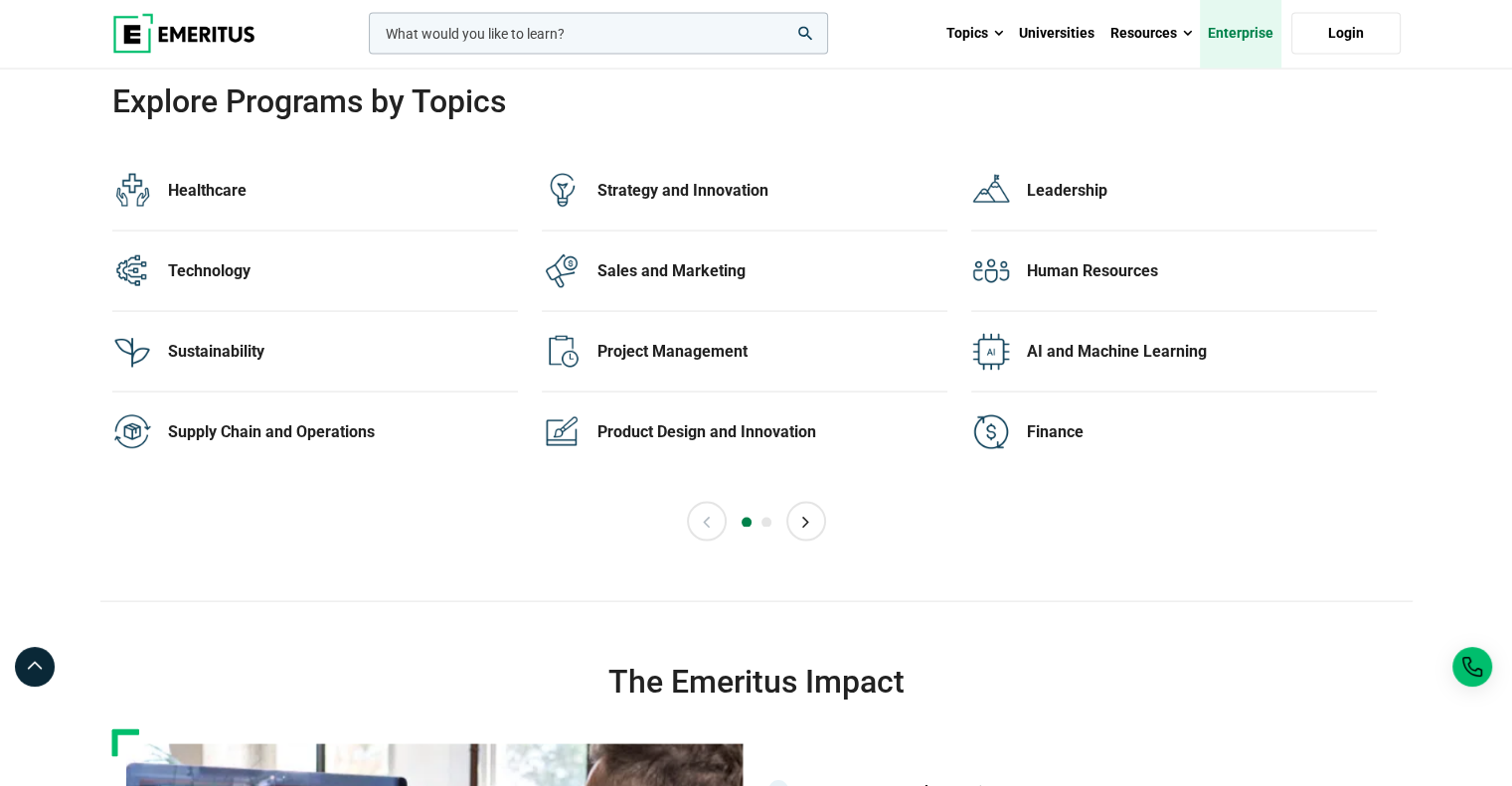 scroll, scrollTop: 3990, scrollLeft: 0, axis: vertical 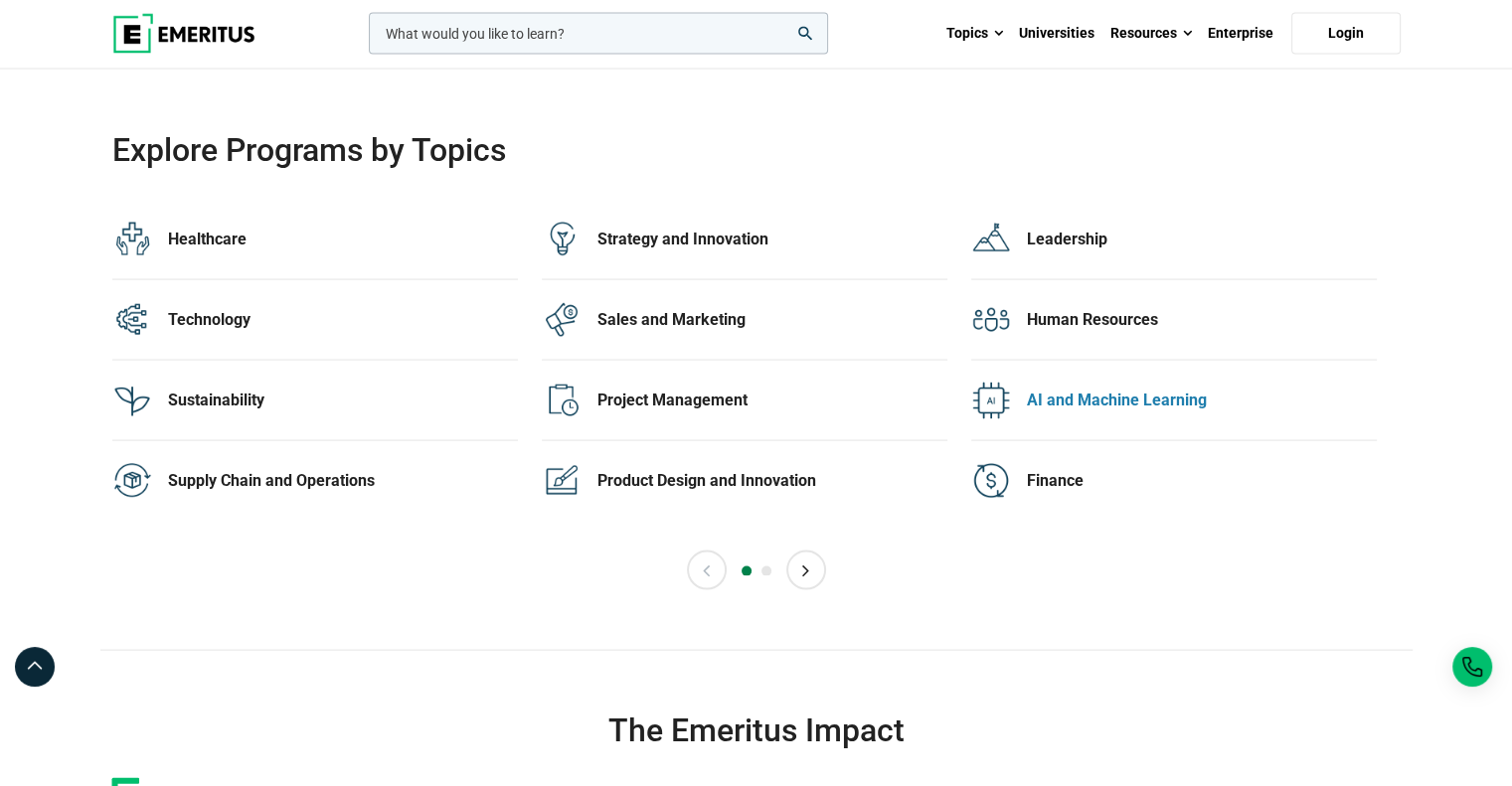 click on "AI and Machine Learning" at bounding box center (1202, 400) 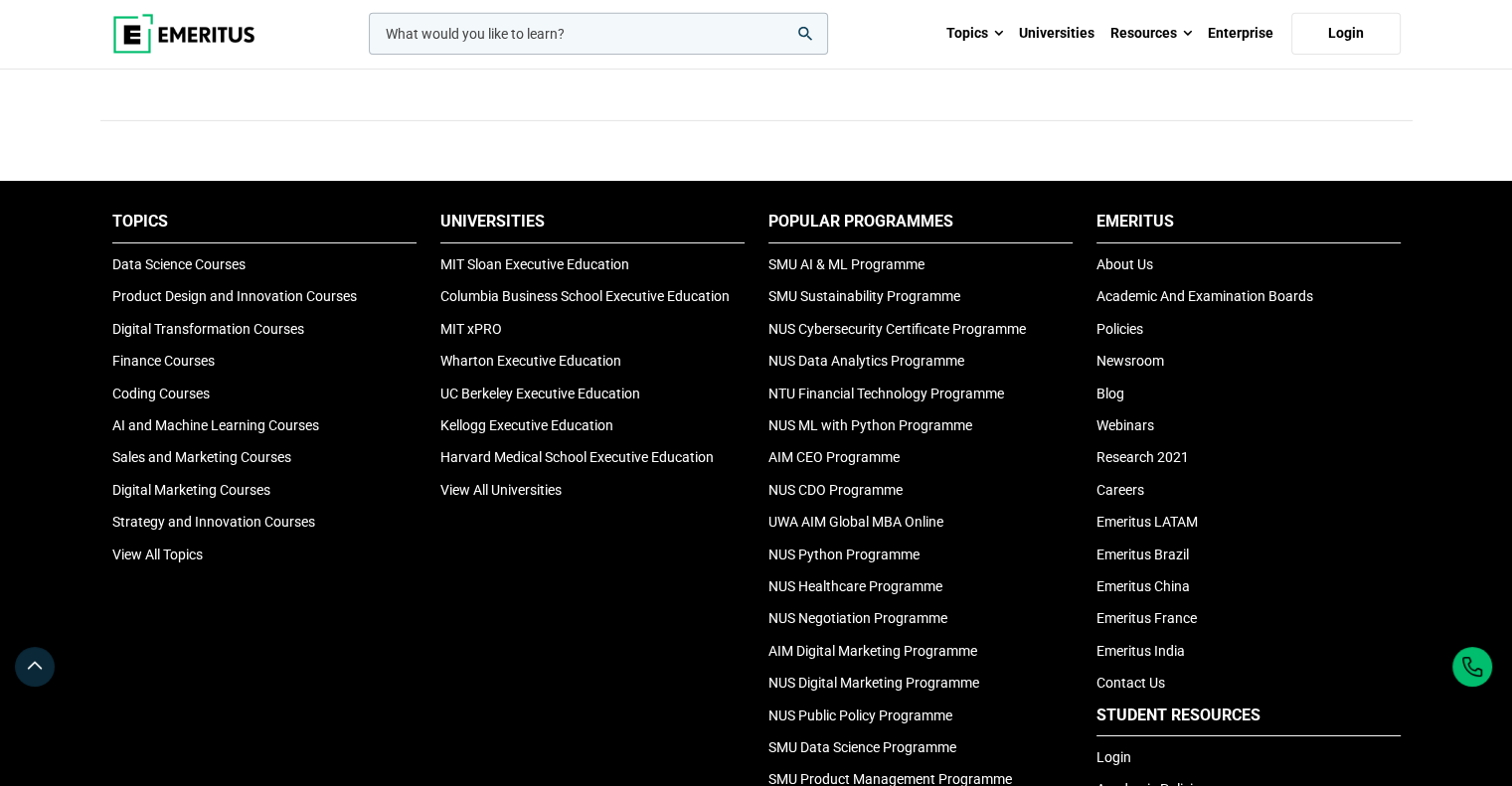 scroll, scrollTop: 6572, scrollLeft: 0, axis: vertical 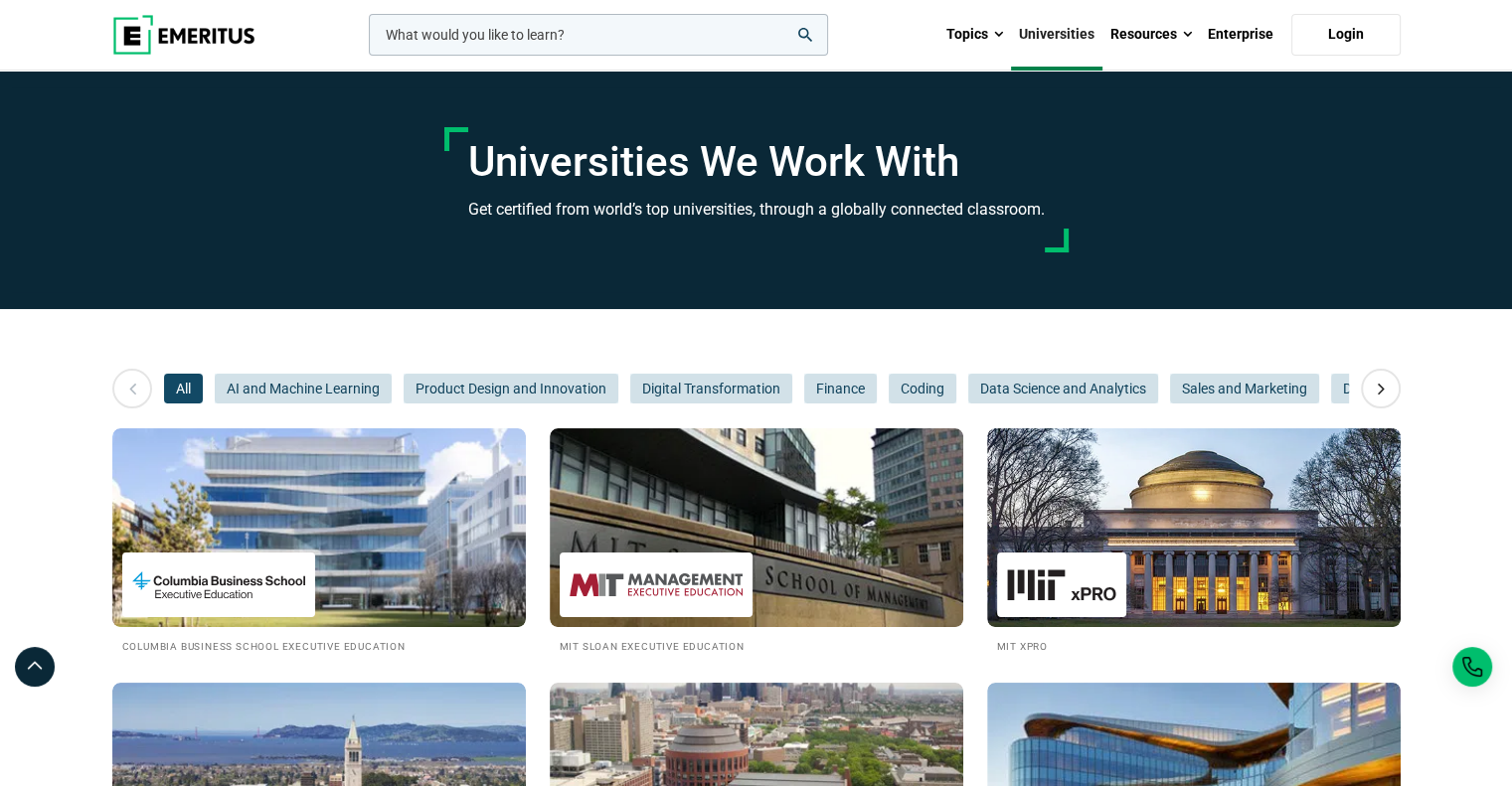 click on "All
AI and Machine Learning
Product Design and Innovation
Digital Transformation
Finance
Coding
Data Science and Analytics
Sales and Marketing
Leadership" at bounding box center (756, 2290) 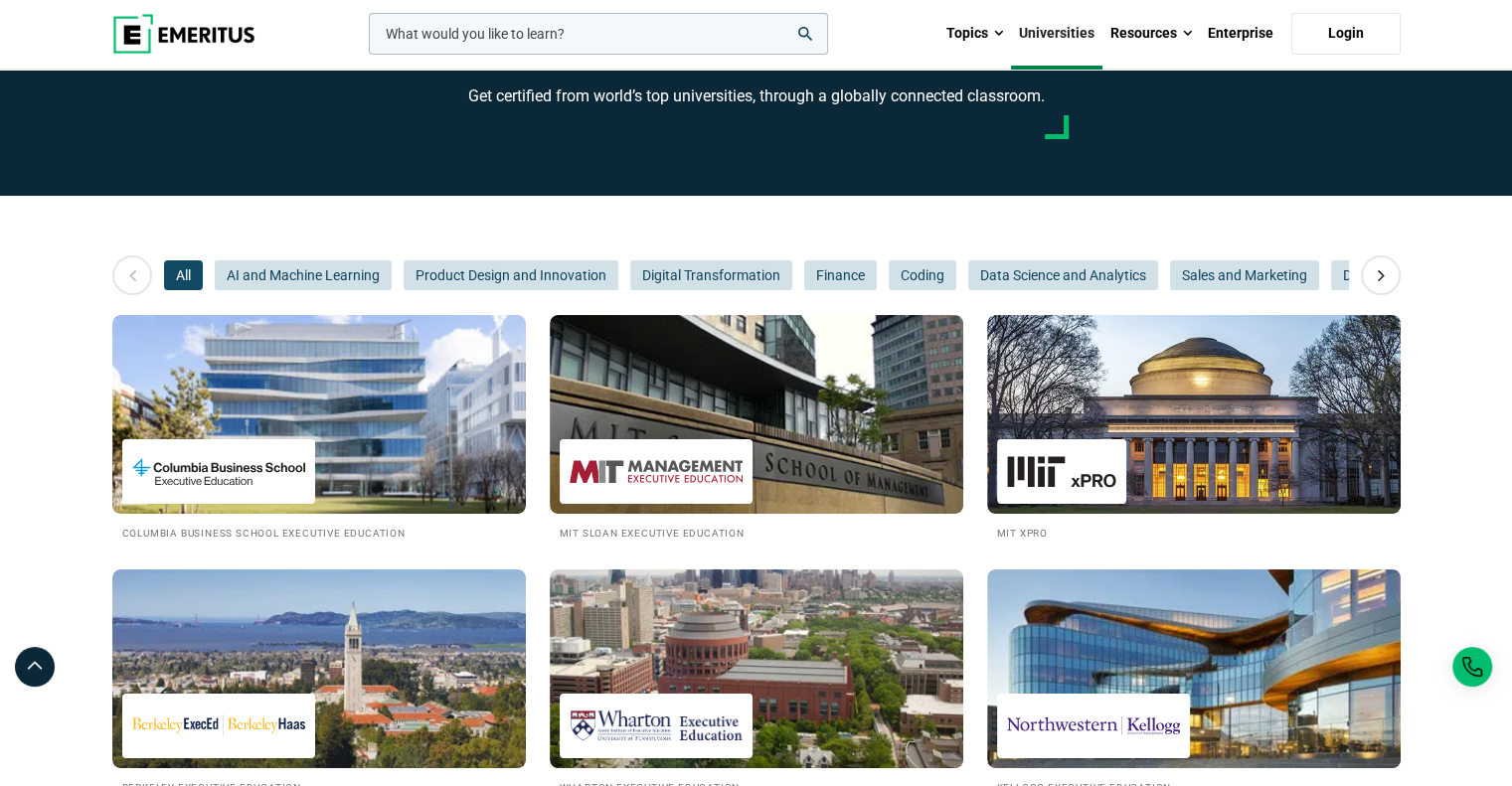 scroll, scrollTop: 114, scrollLeft: 0, axis: vertical 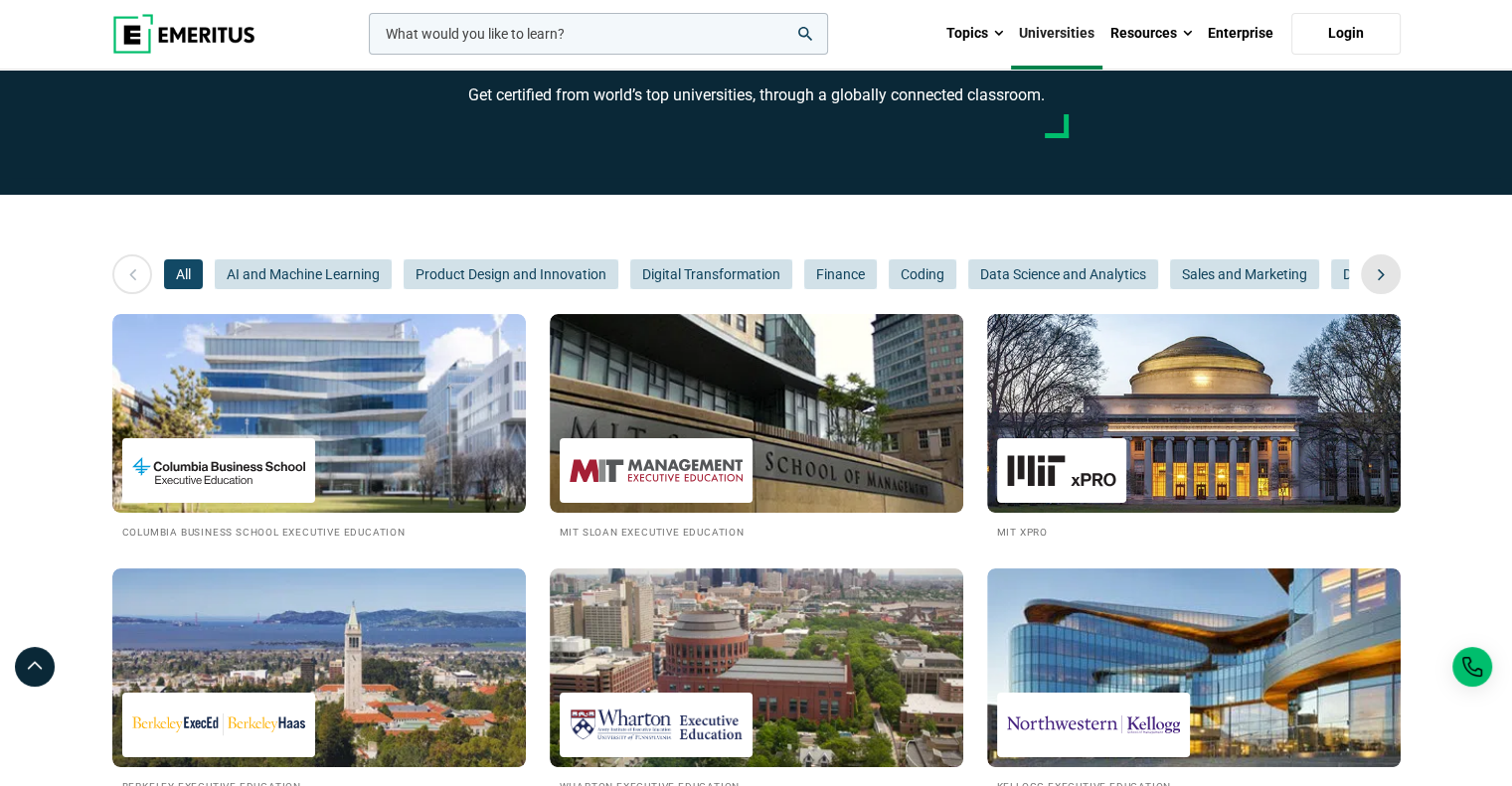 click at bounding box center (1381, 274) 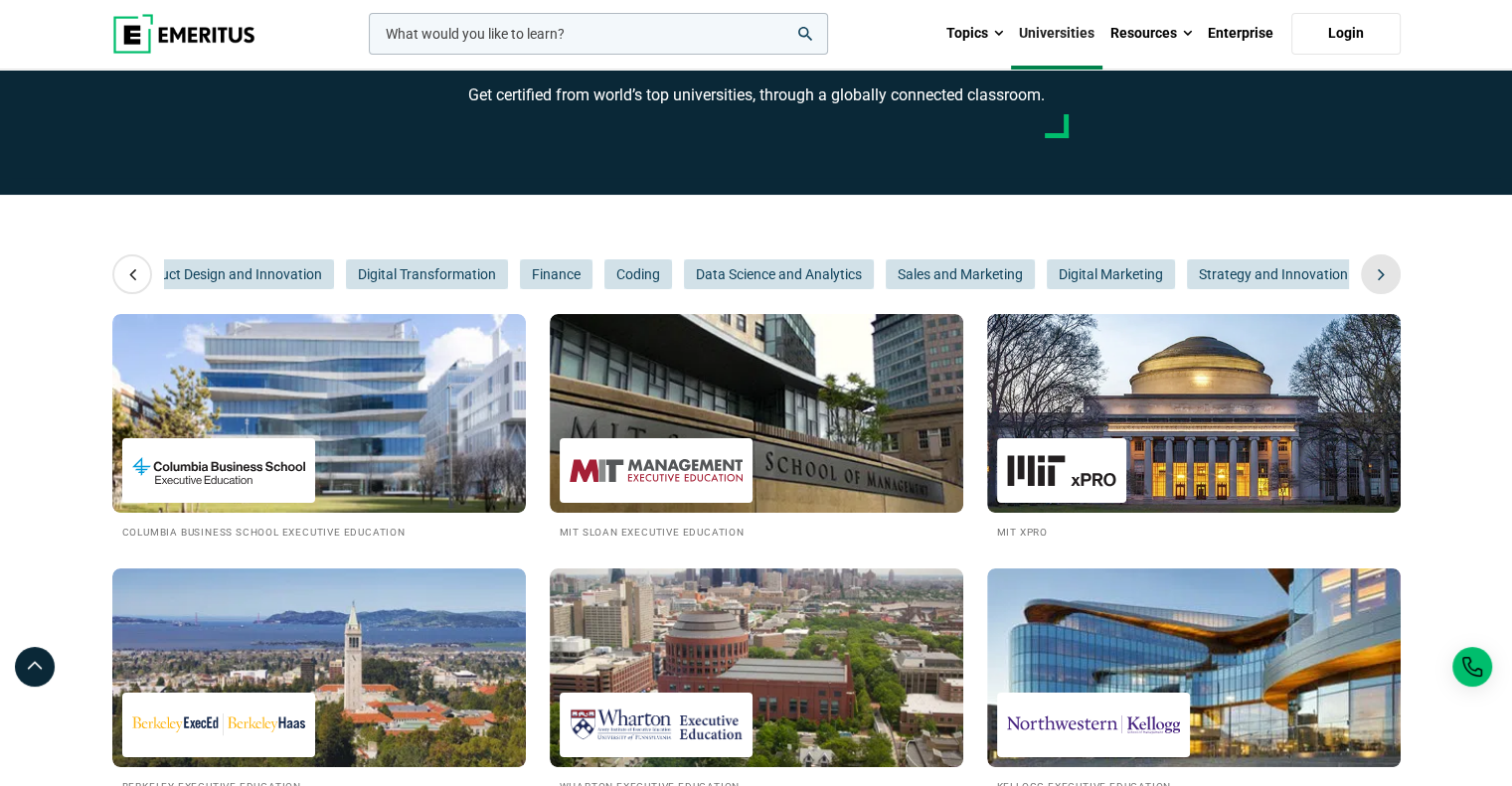 scroll, scrollTop: 0, scrollLeft: 298, axis: horizontal 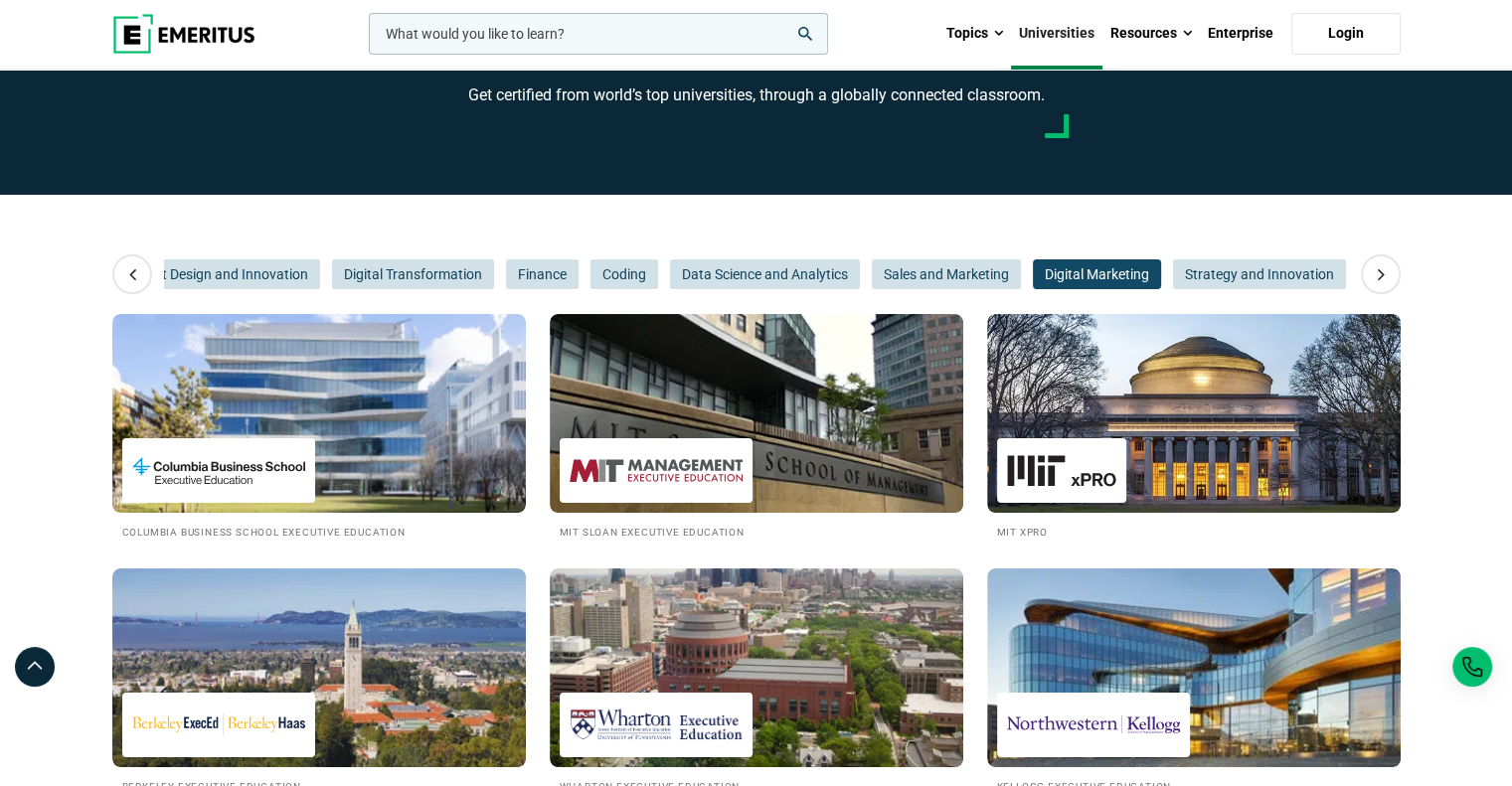click on "Digital Marketing" at bounding box center [1096, 274] 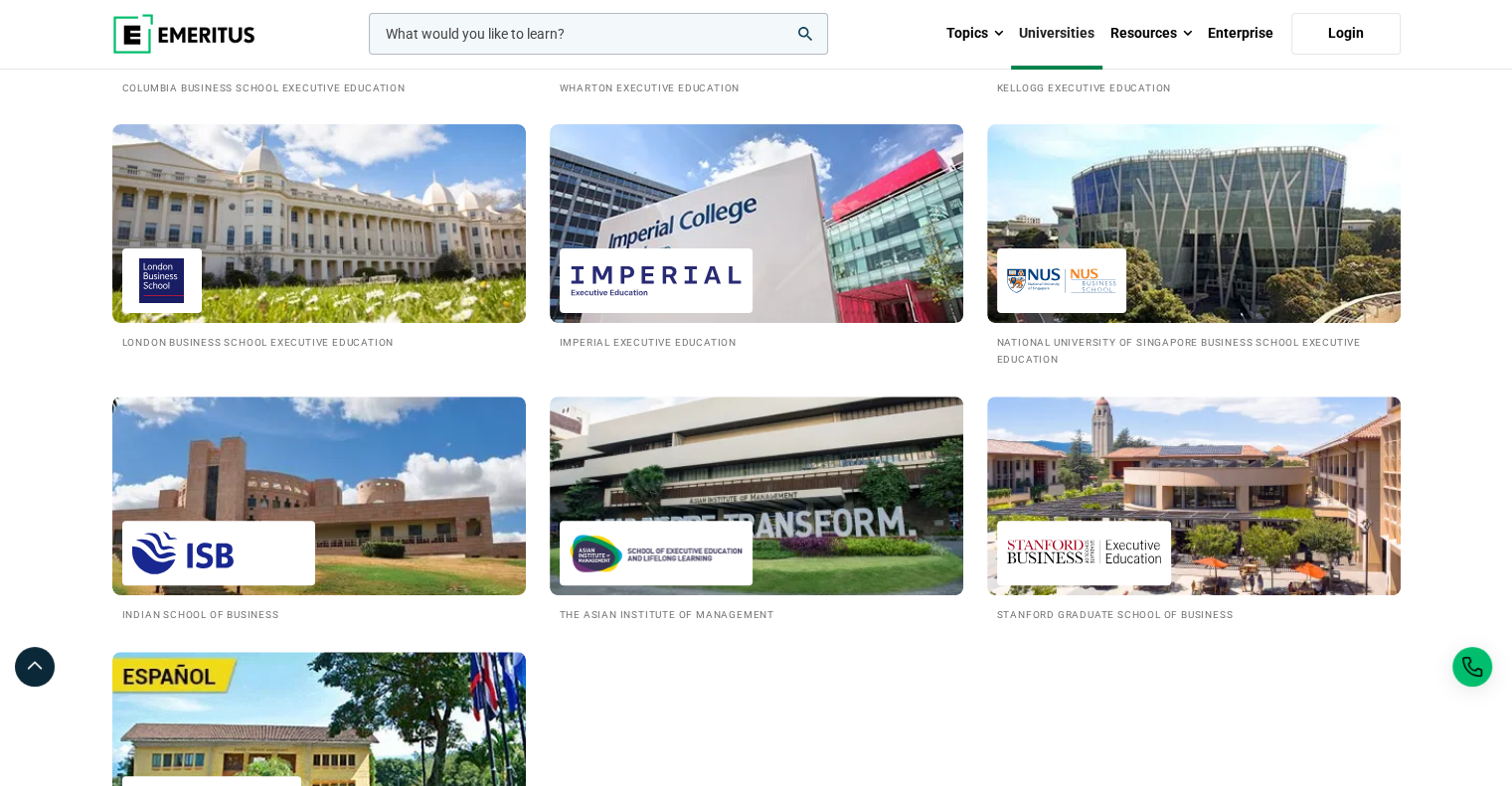 scroll, scrollTop: 563, scrollLeft: 0, axis: vertical 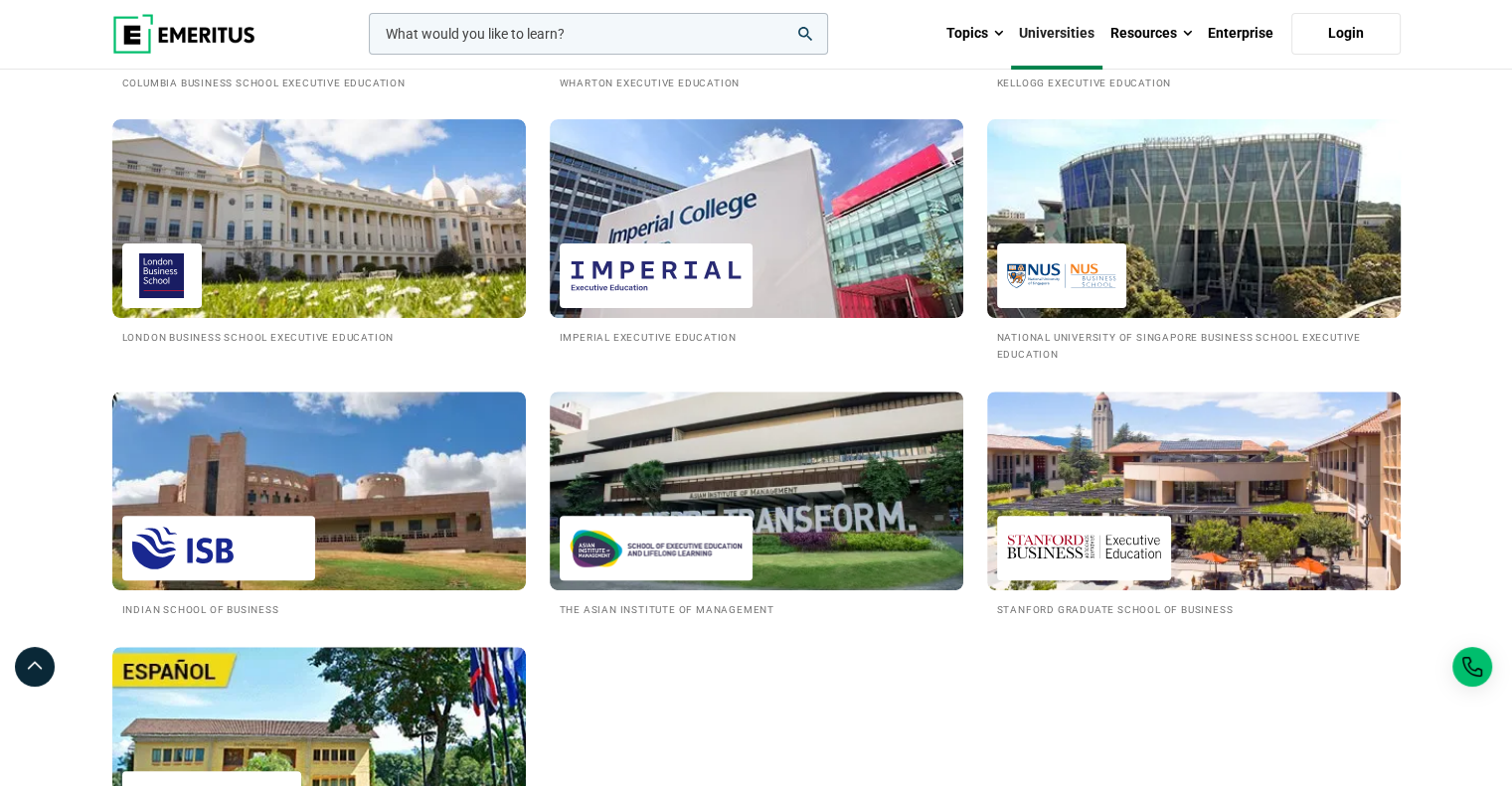 type 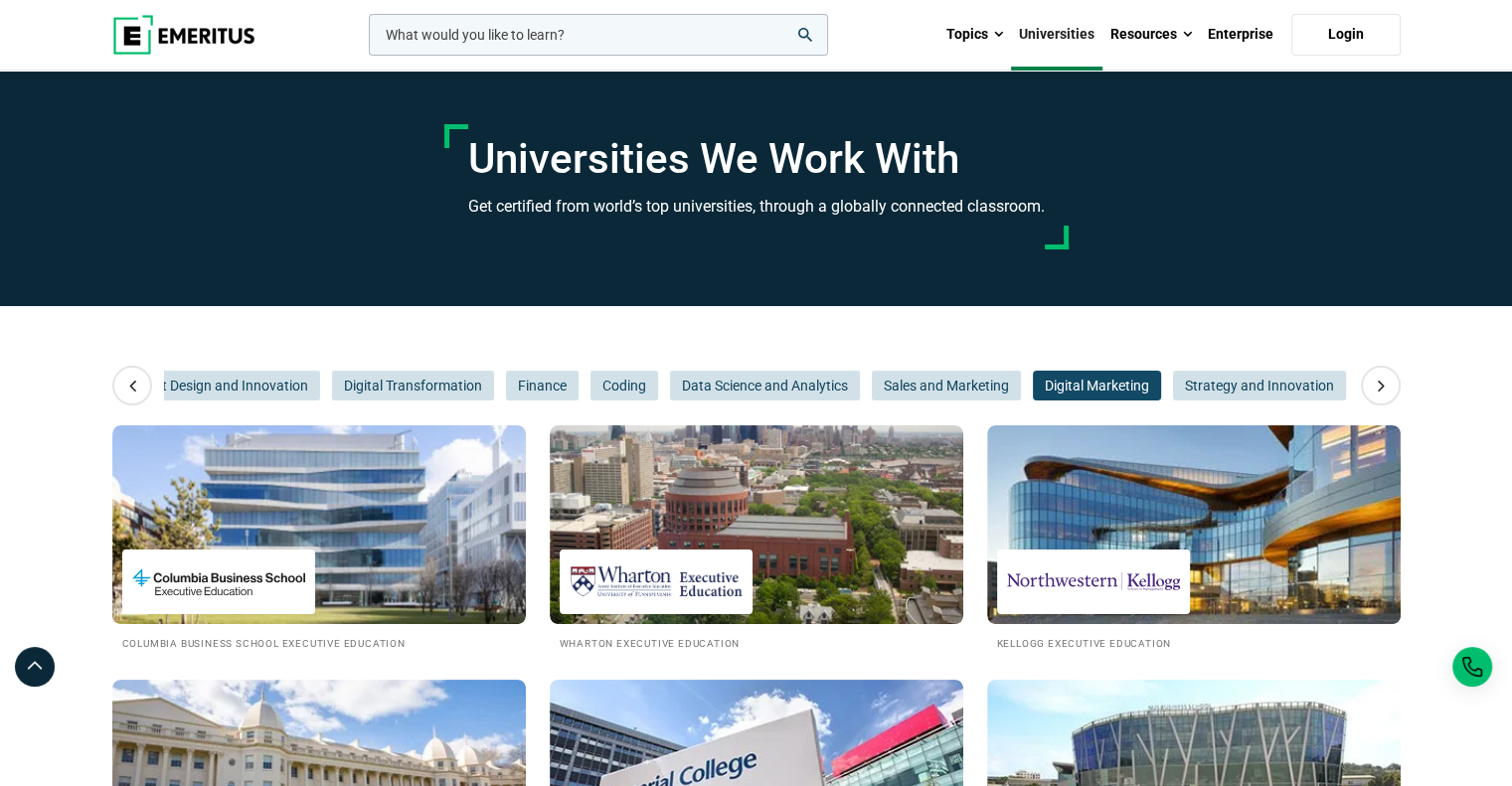 scroll, scrollTop: 0, scrollLeft: 0, axis: both 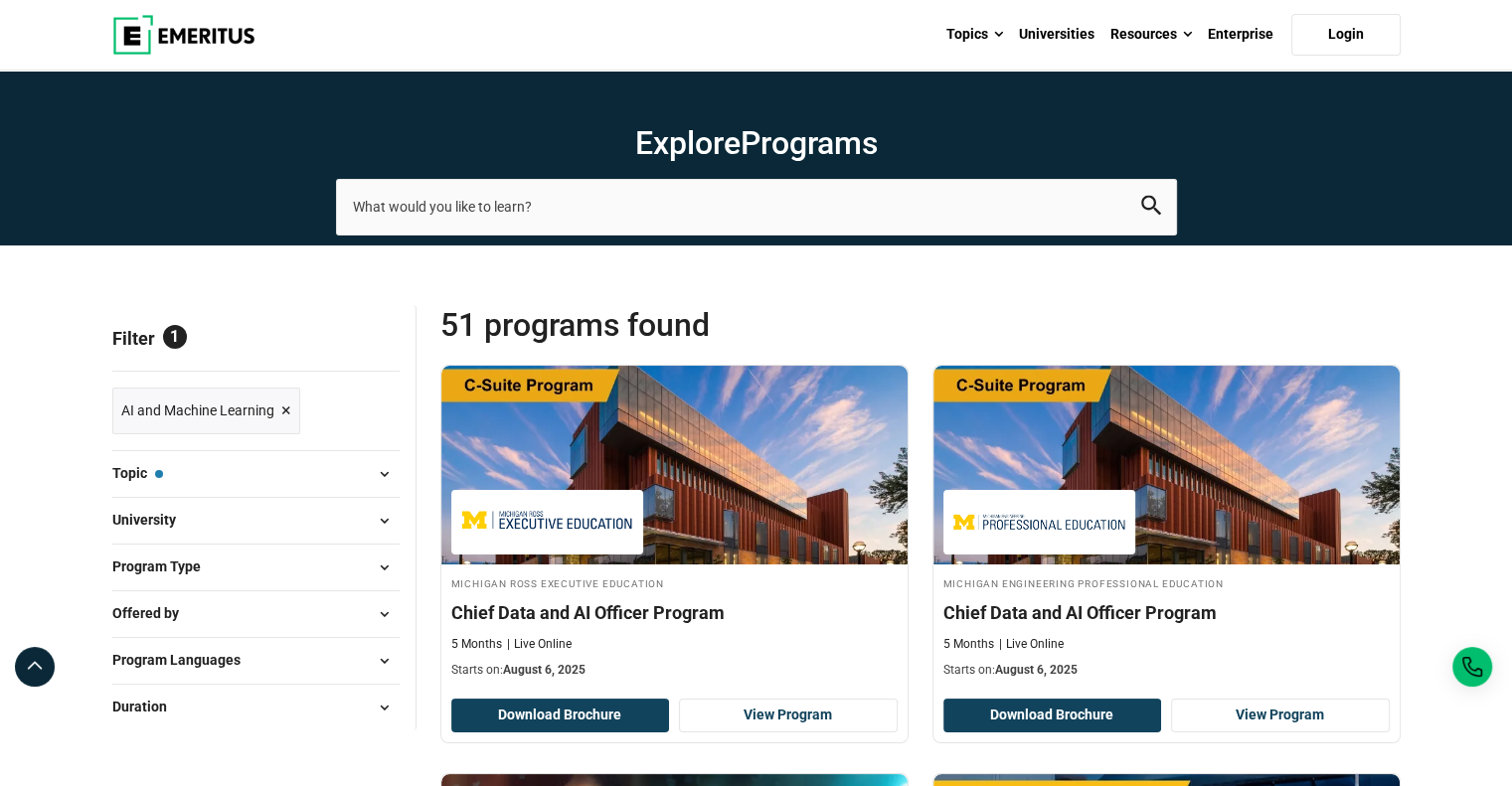 click on "University" at bounding box center (255, 521) 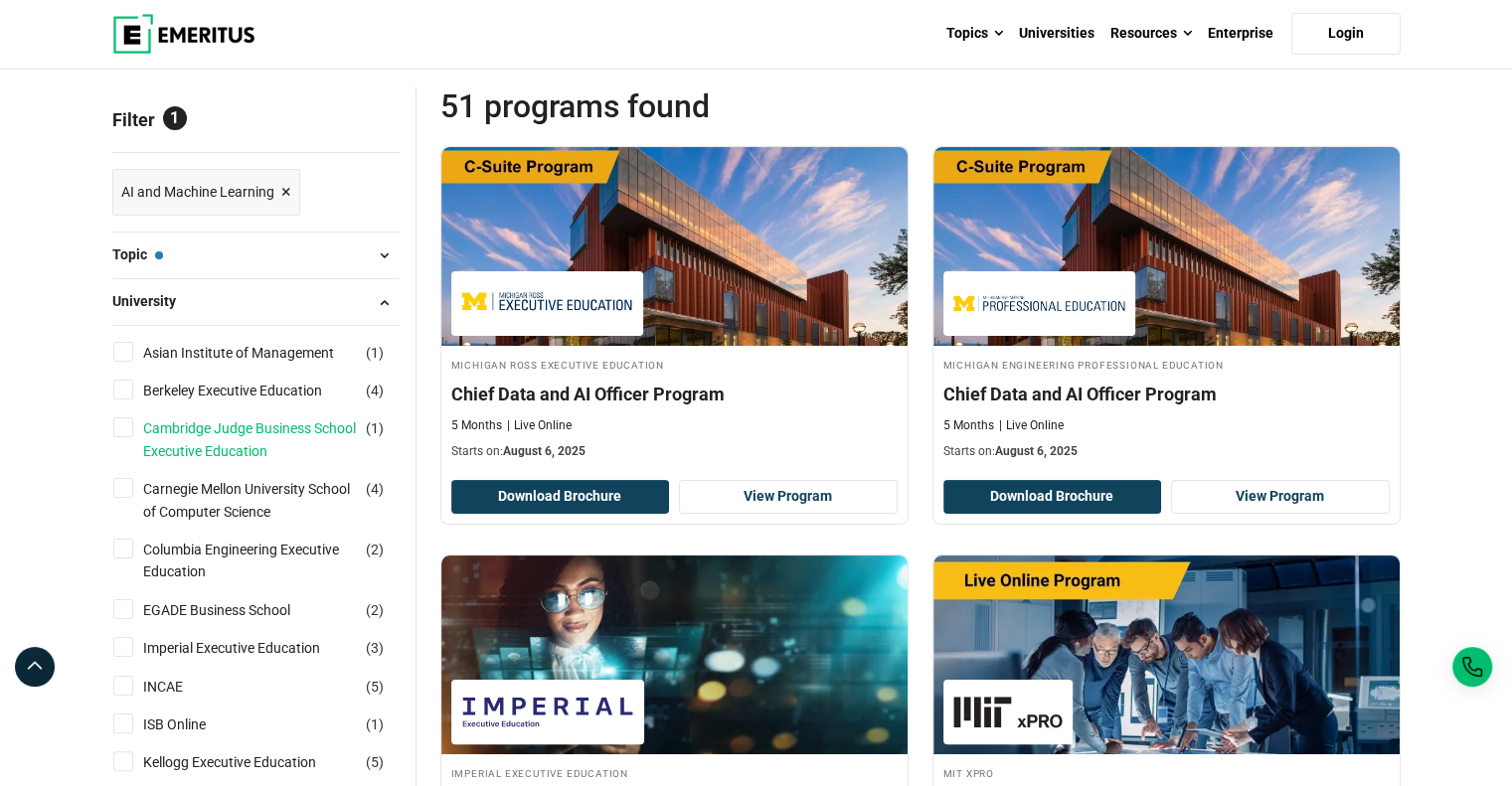 scroll, scrollTop: 219, scrollLeft: 0, axis: vertical 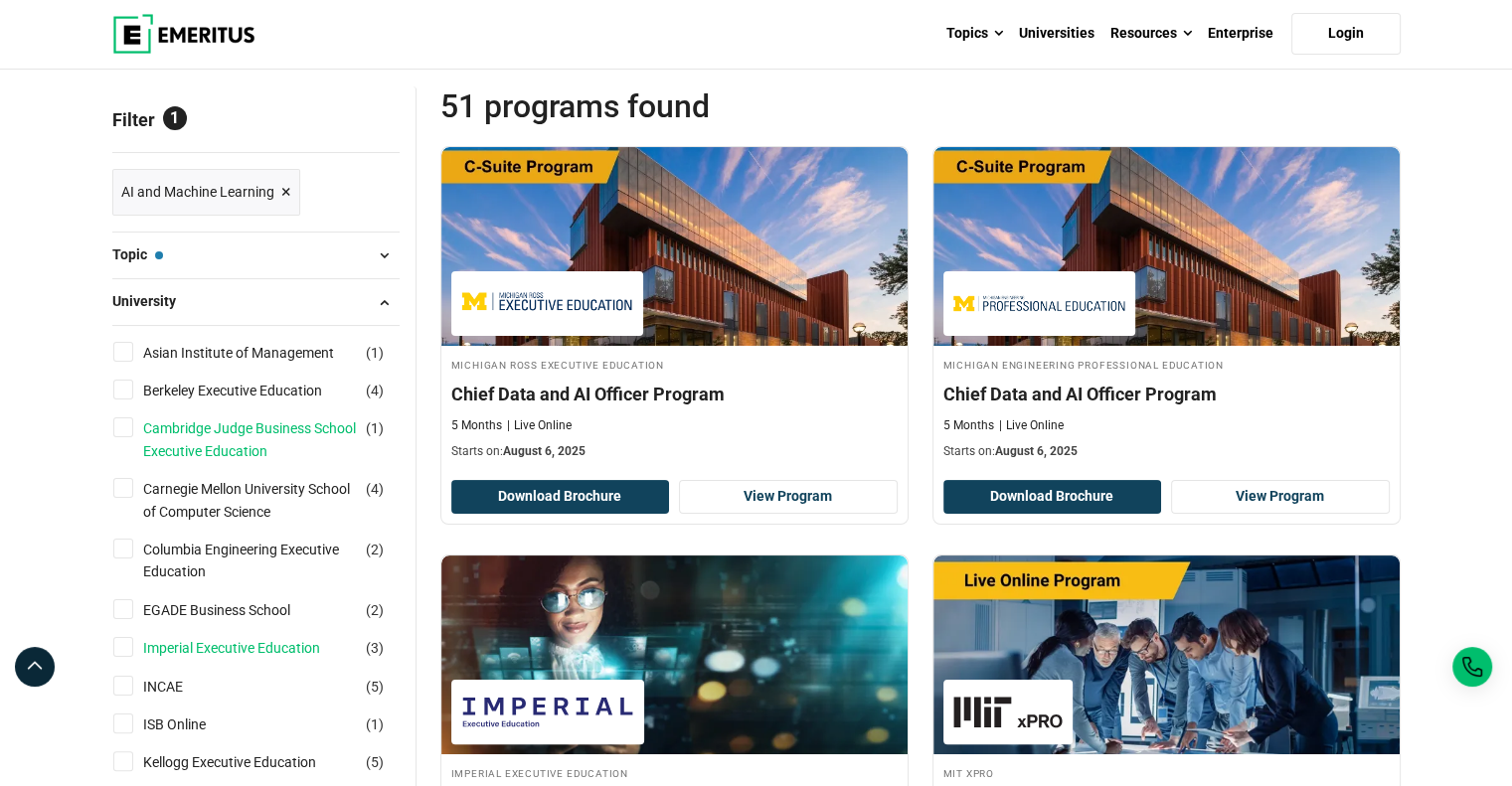 click on "Imperial Executive Education" at bounding box center [252, 648] 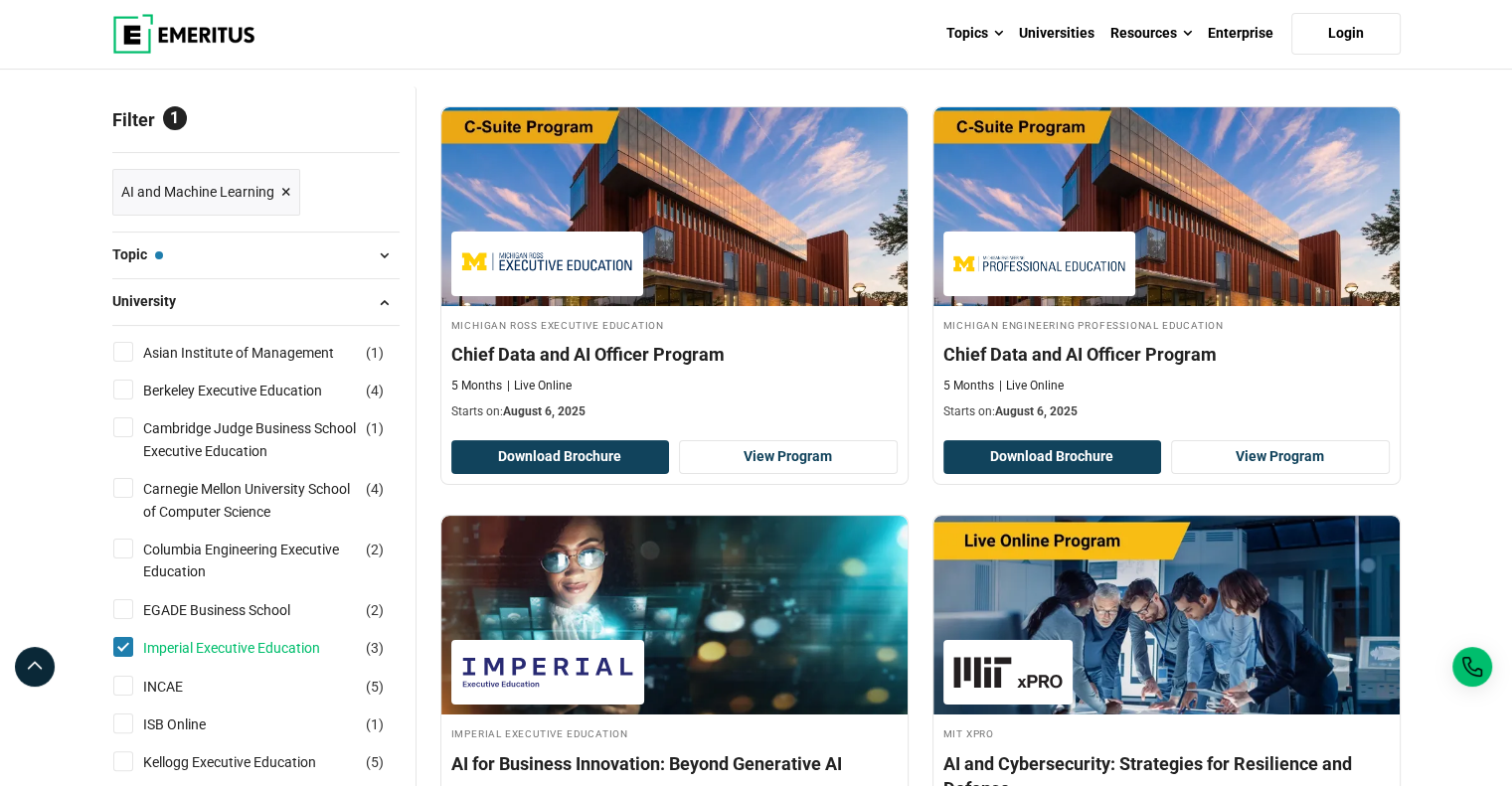 click on "Imperial Executive Education" at bounding box center (252, 648) 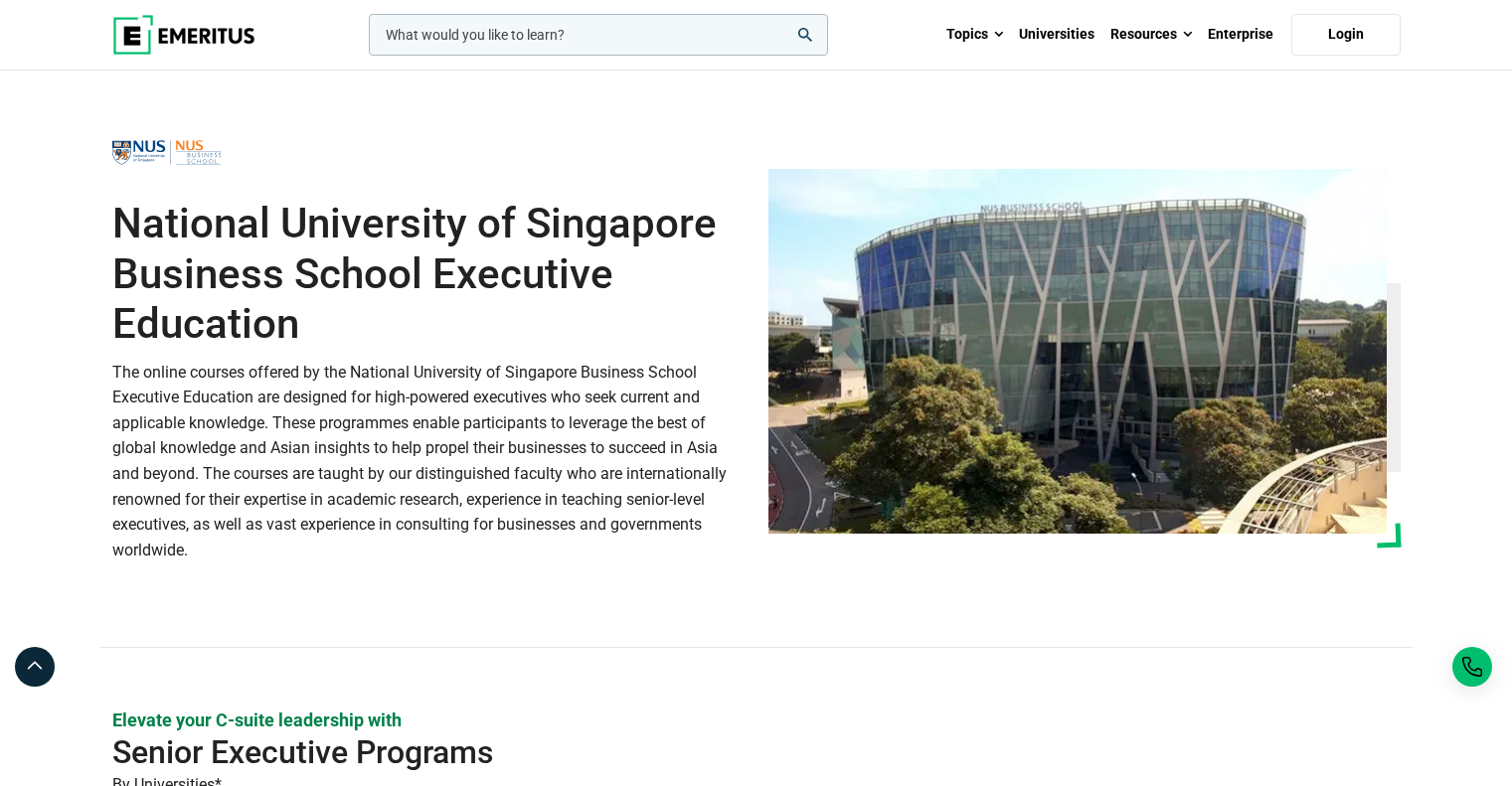 scroll, scrollTop: 0, scrollLeft: 0, axis: both 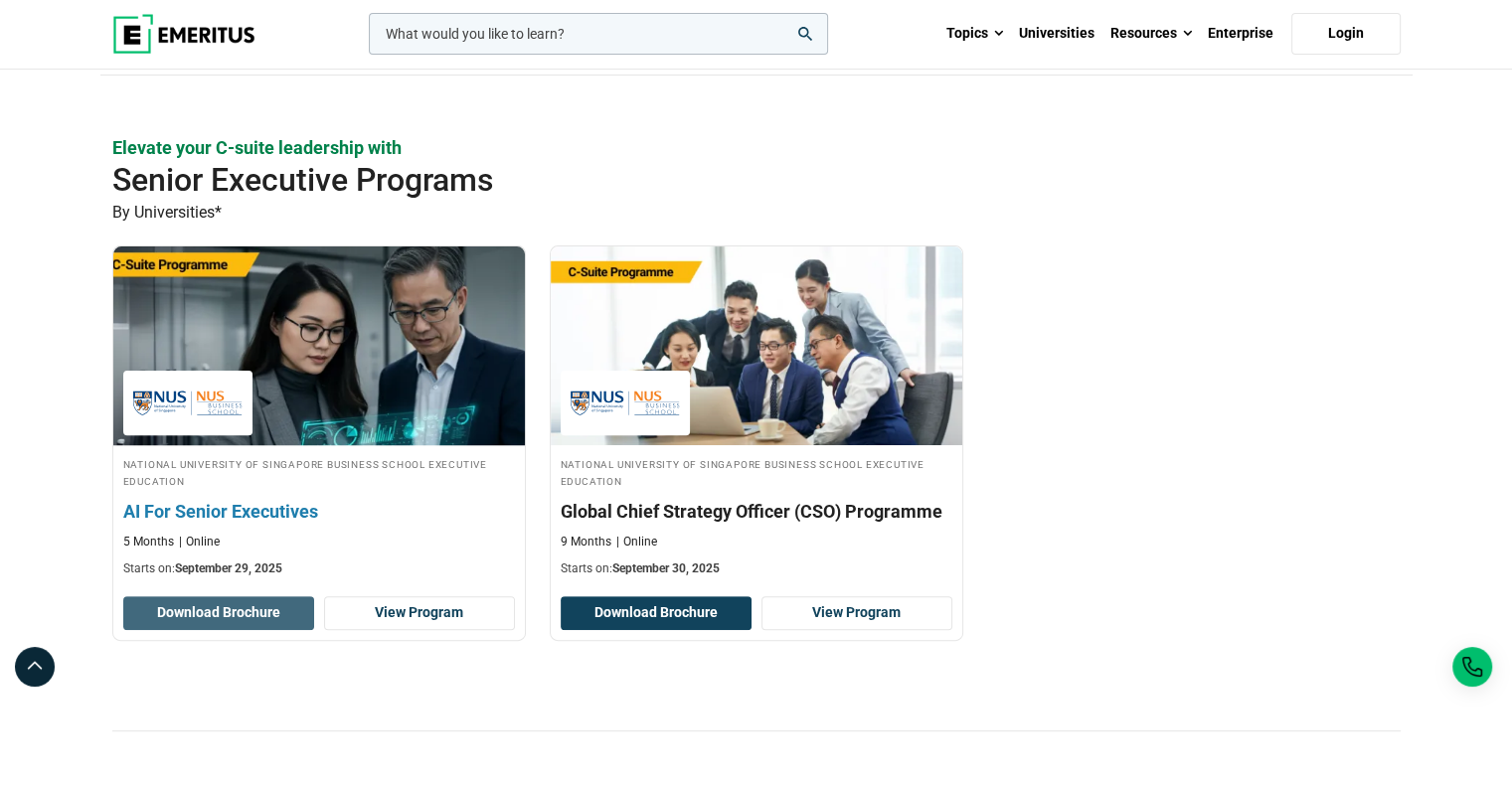 click on "Download Brochure" at bounding box center [219, 613] 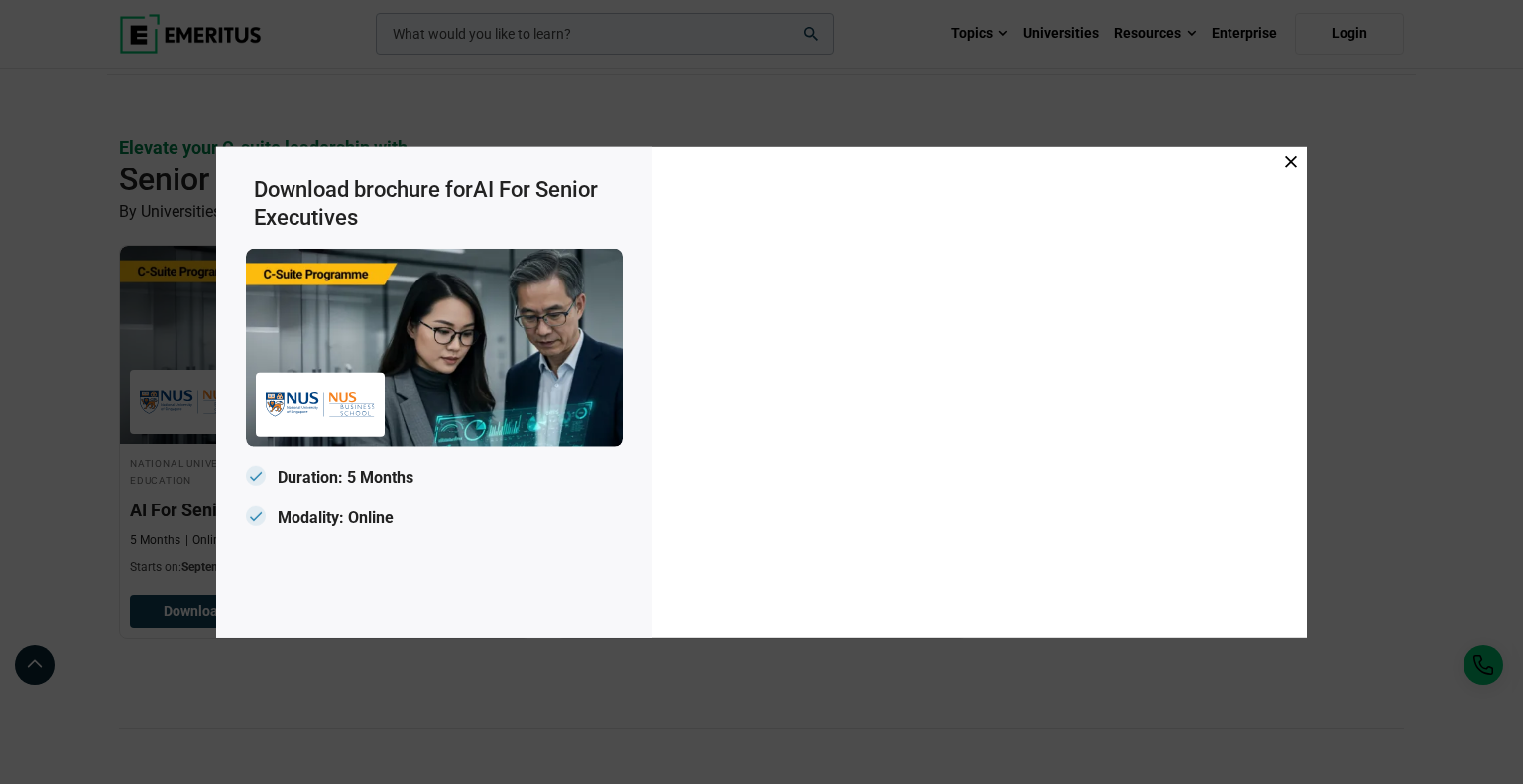click on "Download brochure for  AI For Senior Executives
Duration: 5 Months
Modality: Online" at bounding box center [762, 392] 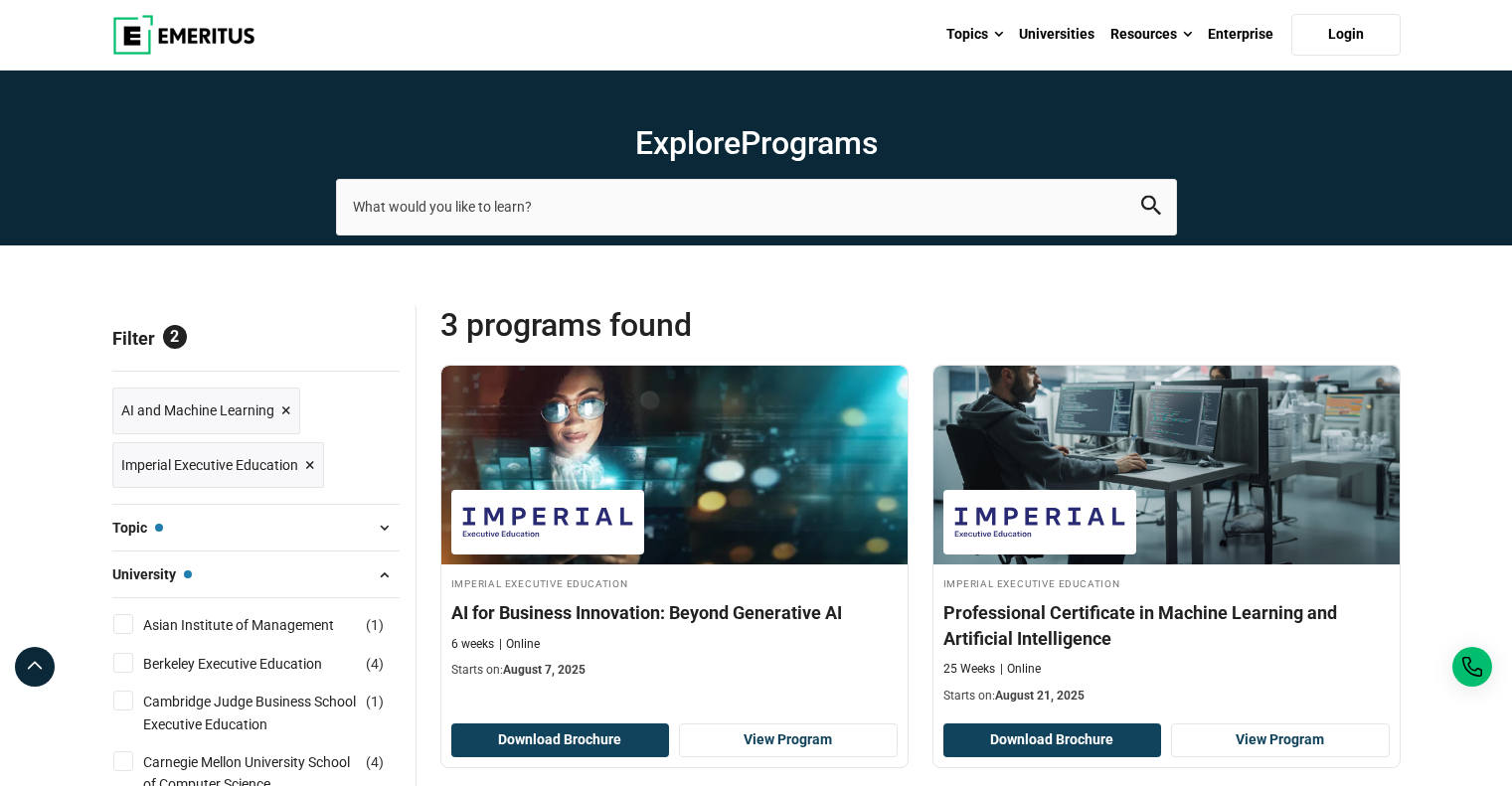 scroll, scrollTop: 0, scrollLeft: 0, axis: both 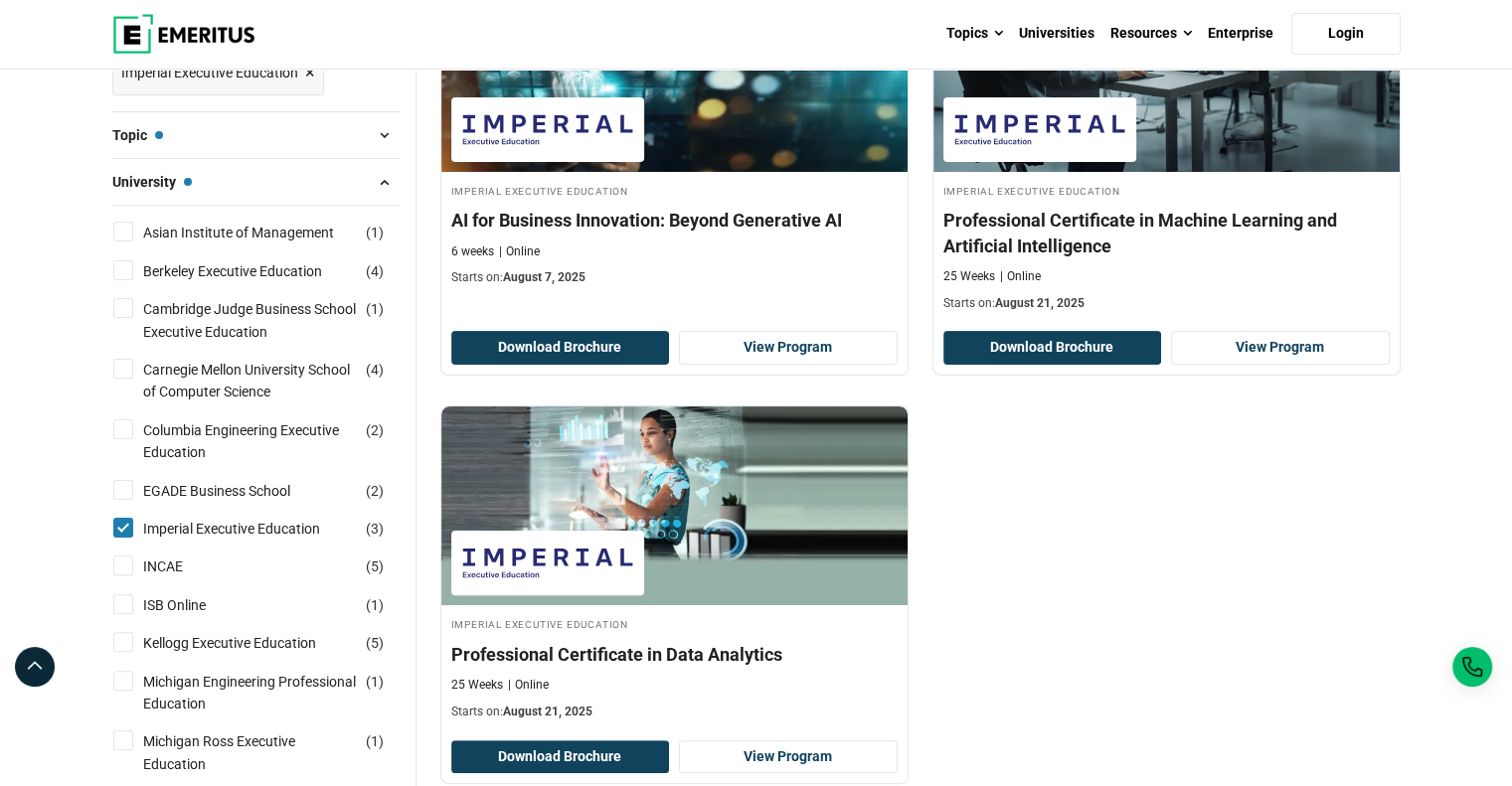 click on "Asian Institute of Management   ( 1 )" at bounding box center [123, 232] 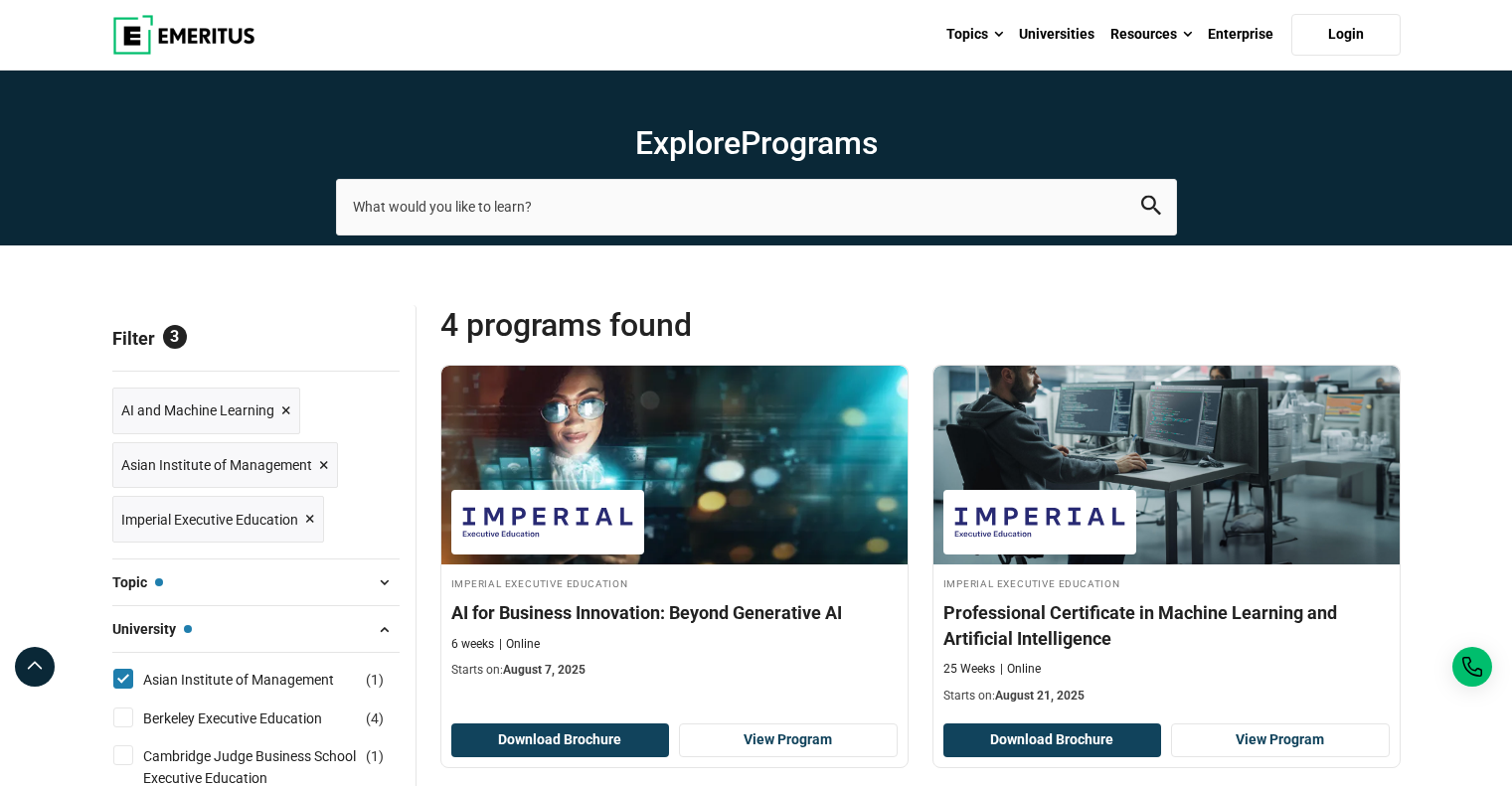 scroll, scrollTop: 0, scrollLeft: 0, axis: both 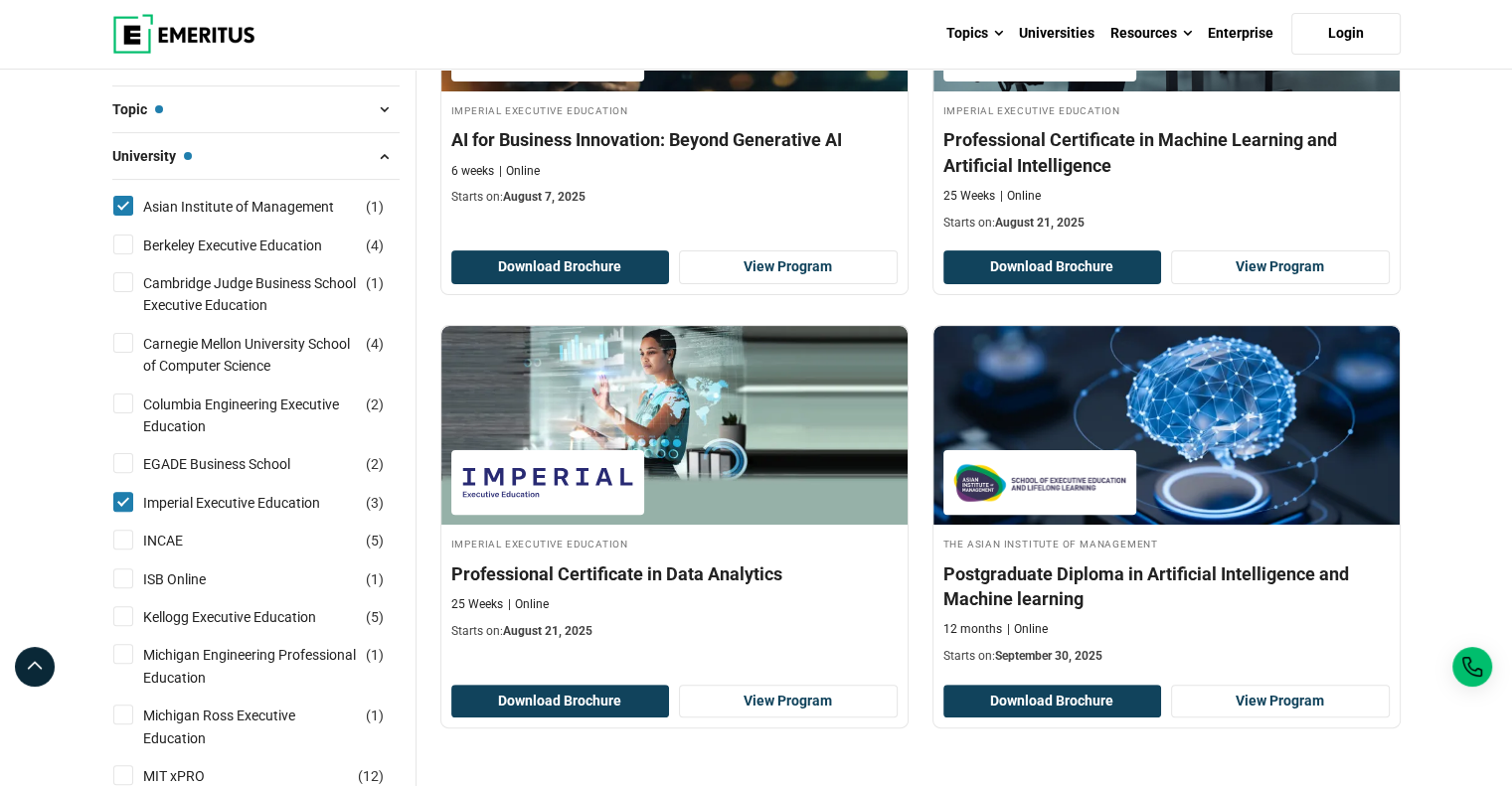 click on "Imperial Executive Education   ( 3 )" at bounding box center [123, 502] 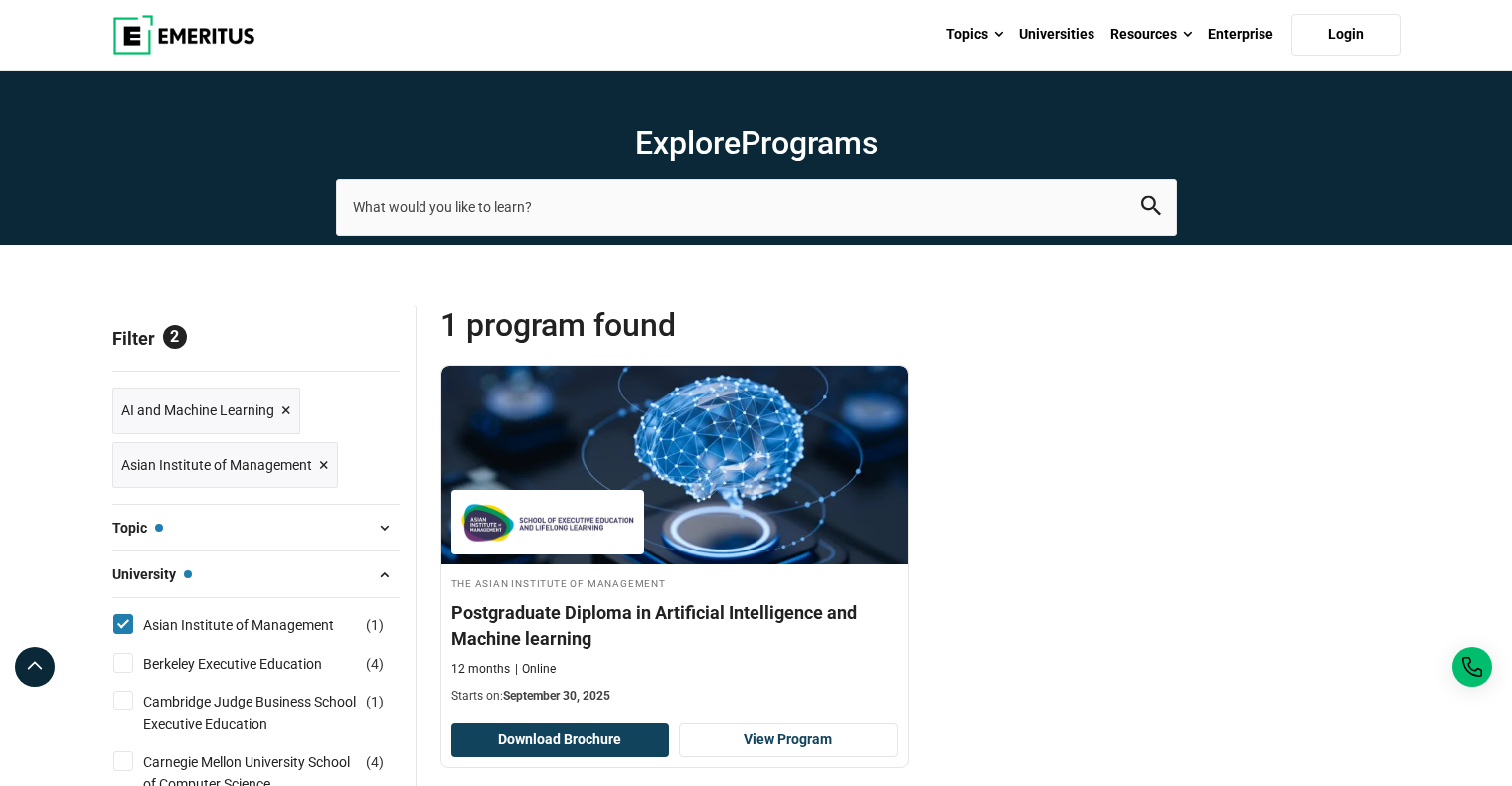 scroll, scrollTop: 0, scrollLeft: 0, axis: both 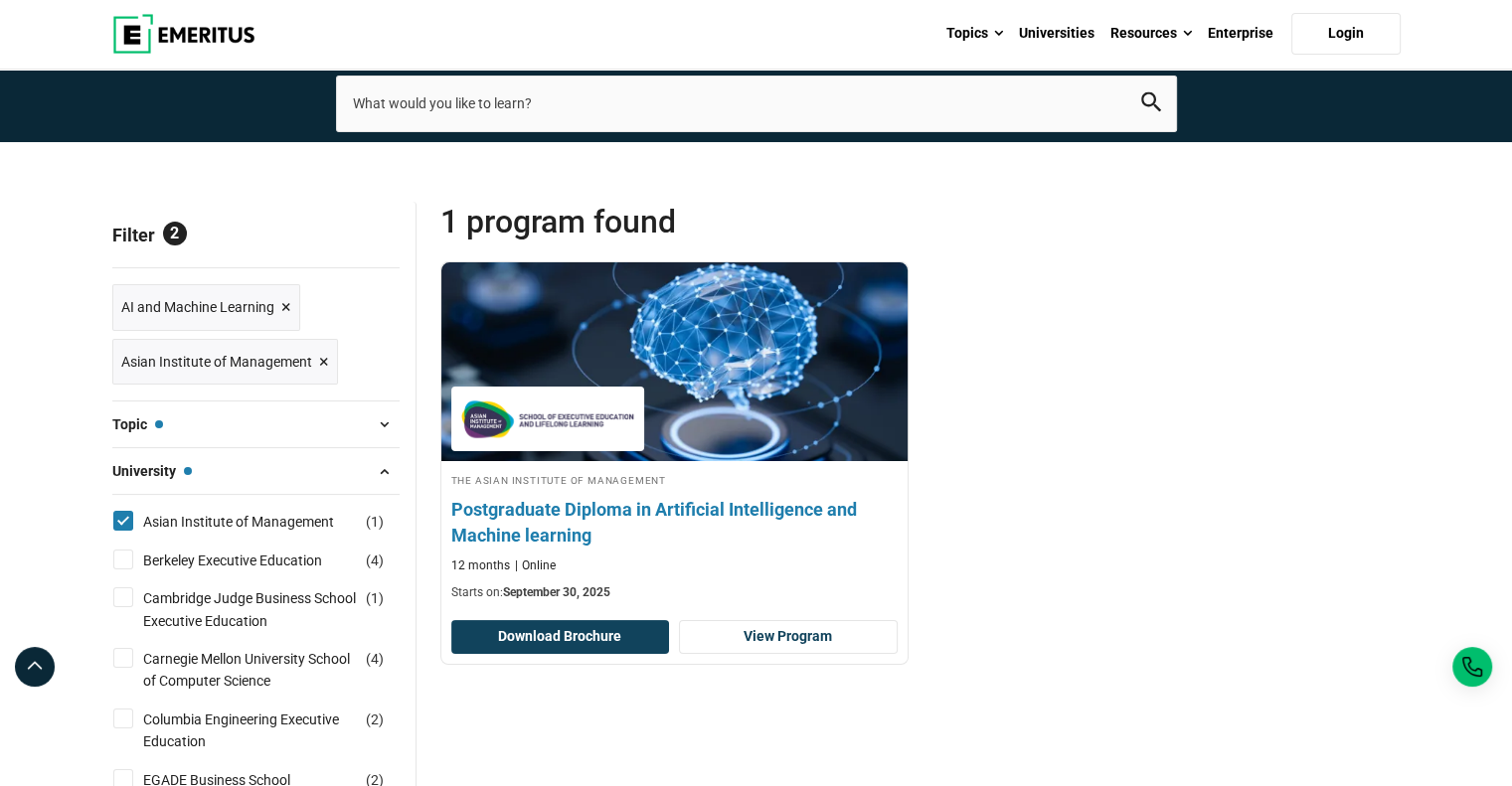 click on "Postgraduate Diploma in Artificial Intelligence and Machine learning" at bounding box center [674, 522] 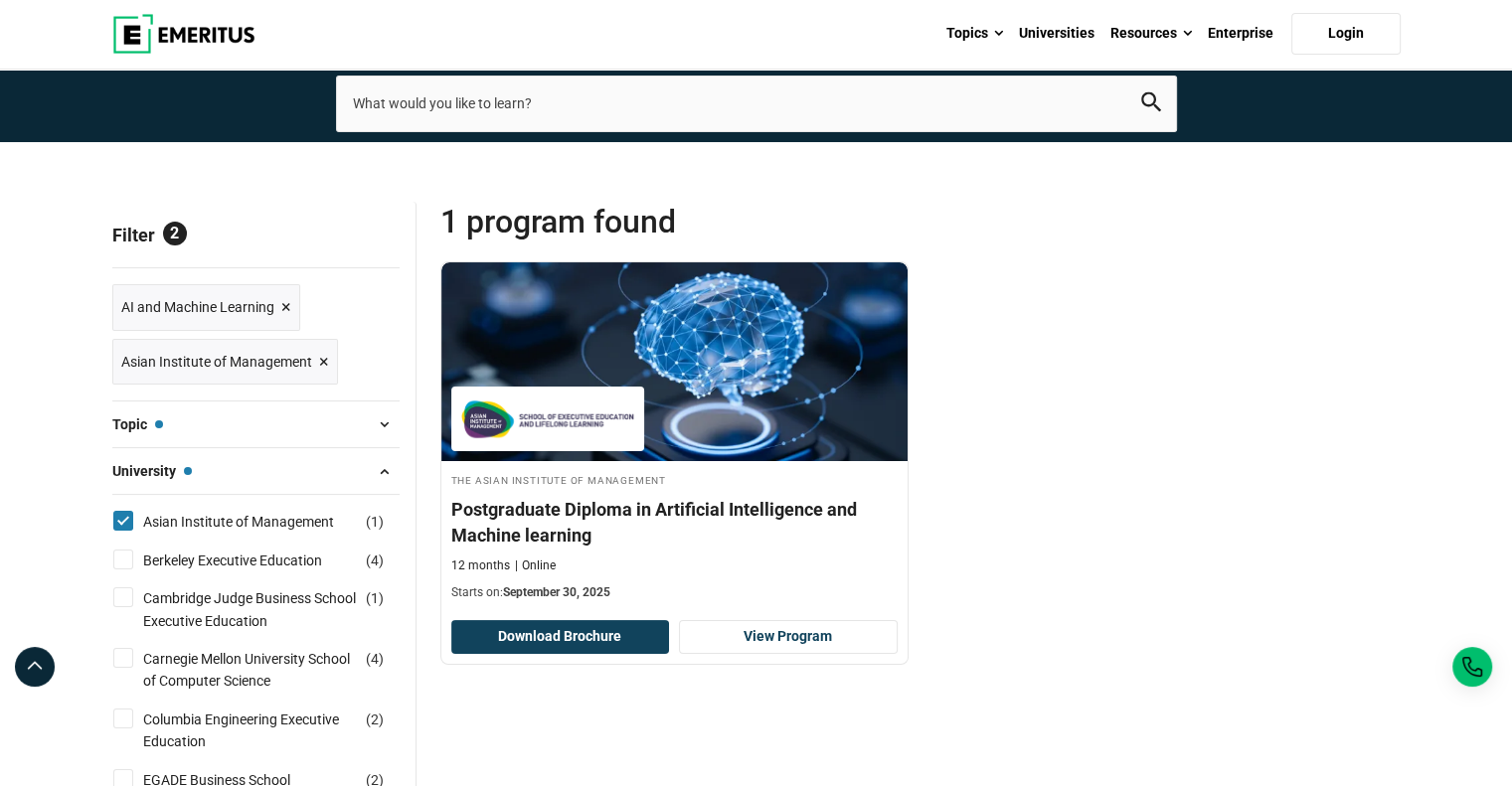 click on "Asian Institute of Management   ( 1 )" at bounding box center (123, 521) 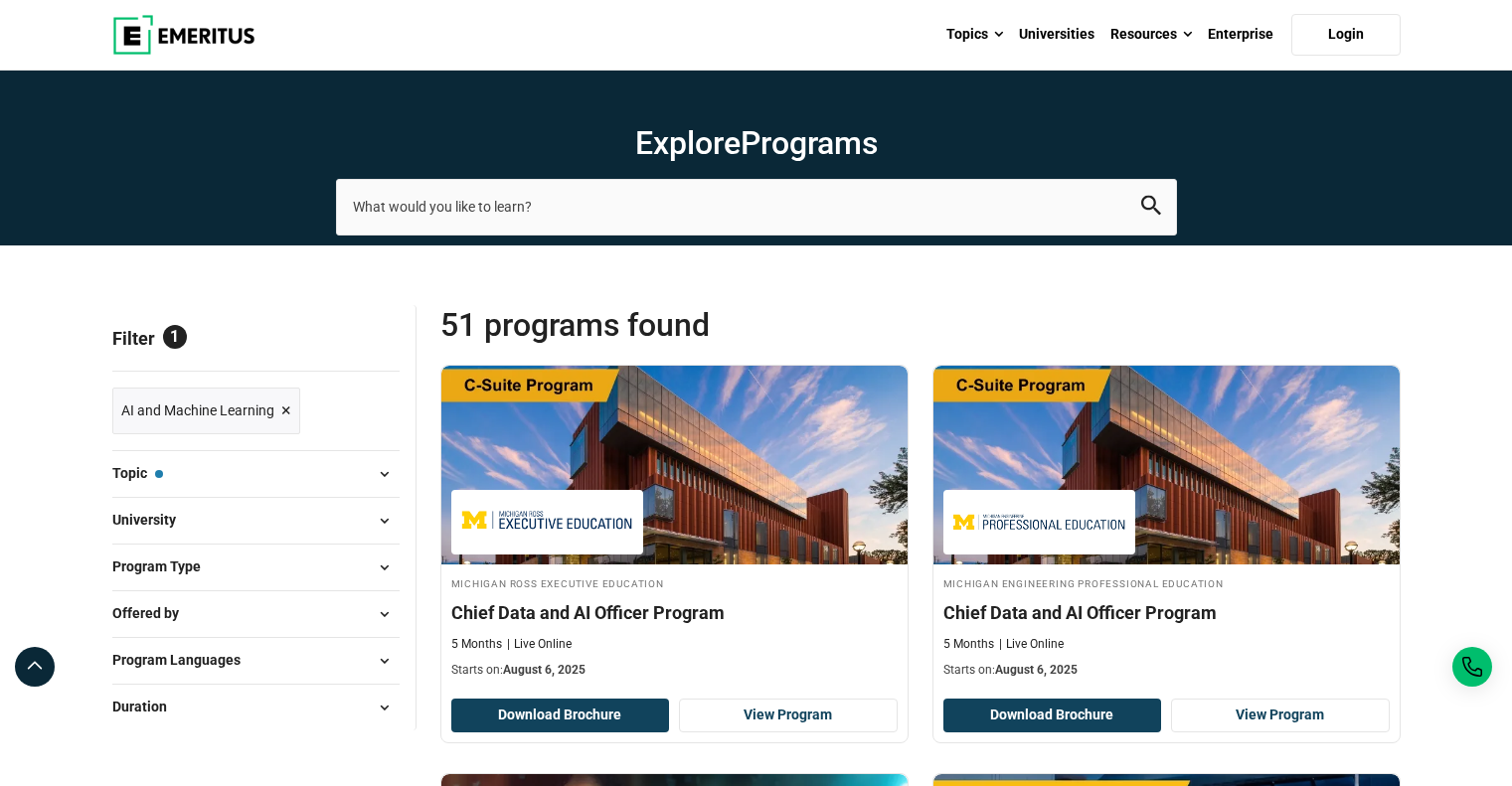 scroll, scrollTop: 0, scrollLeft: 0, axis: both 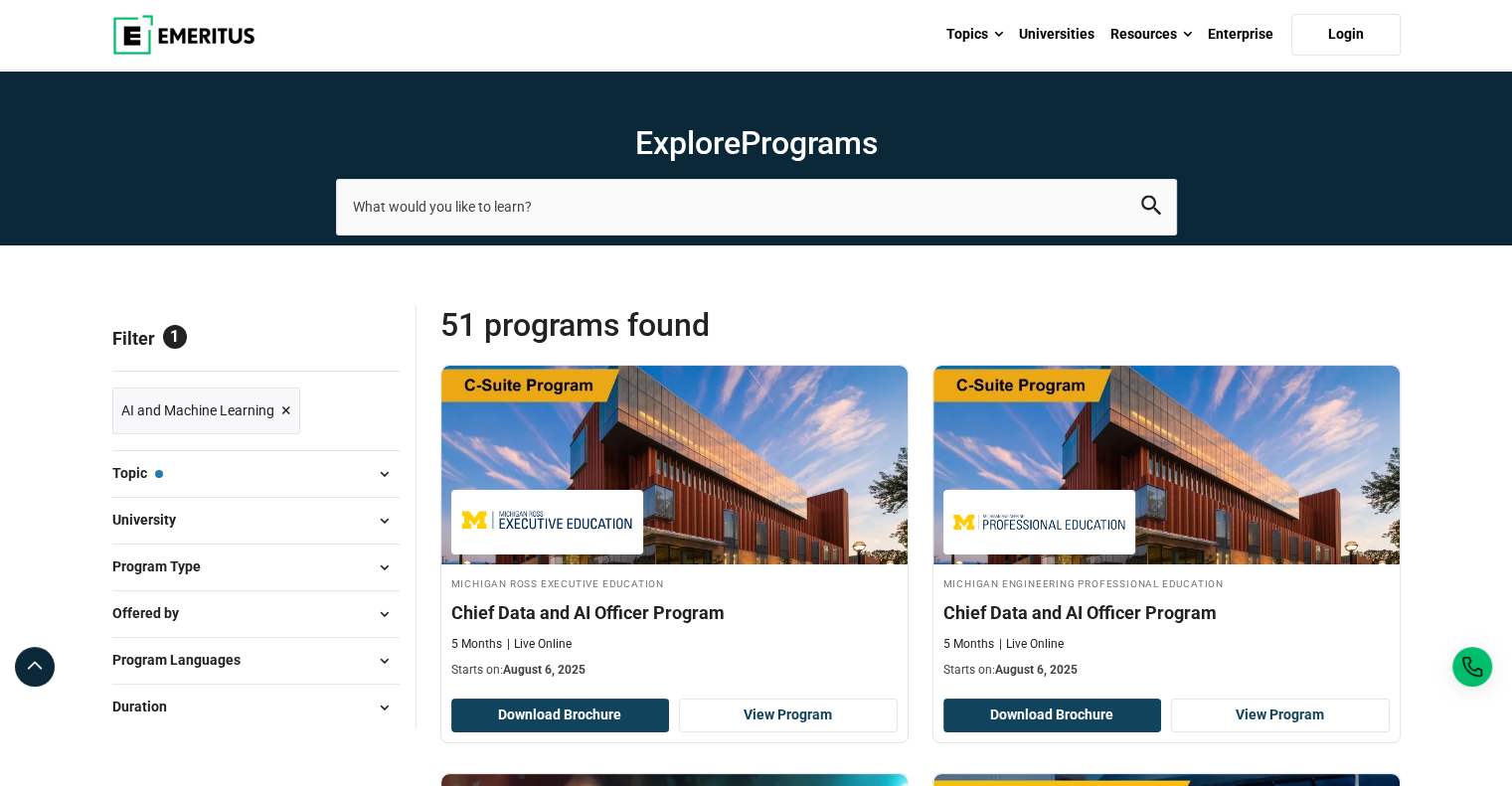 click on "University" at bounding box center (255, 521) 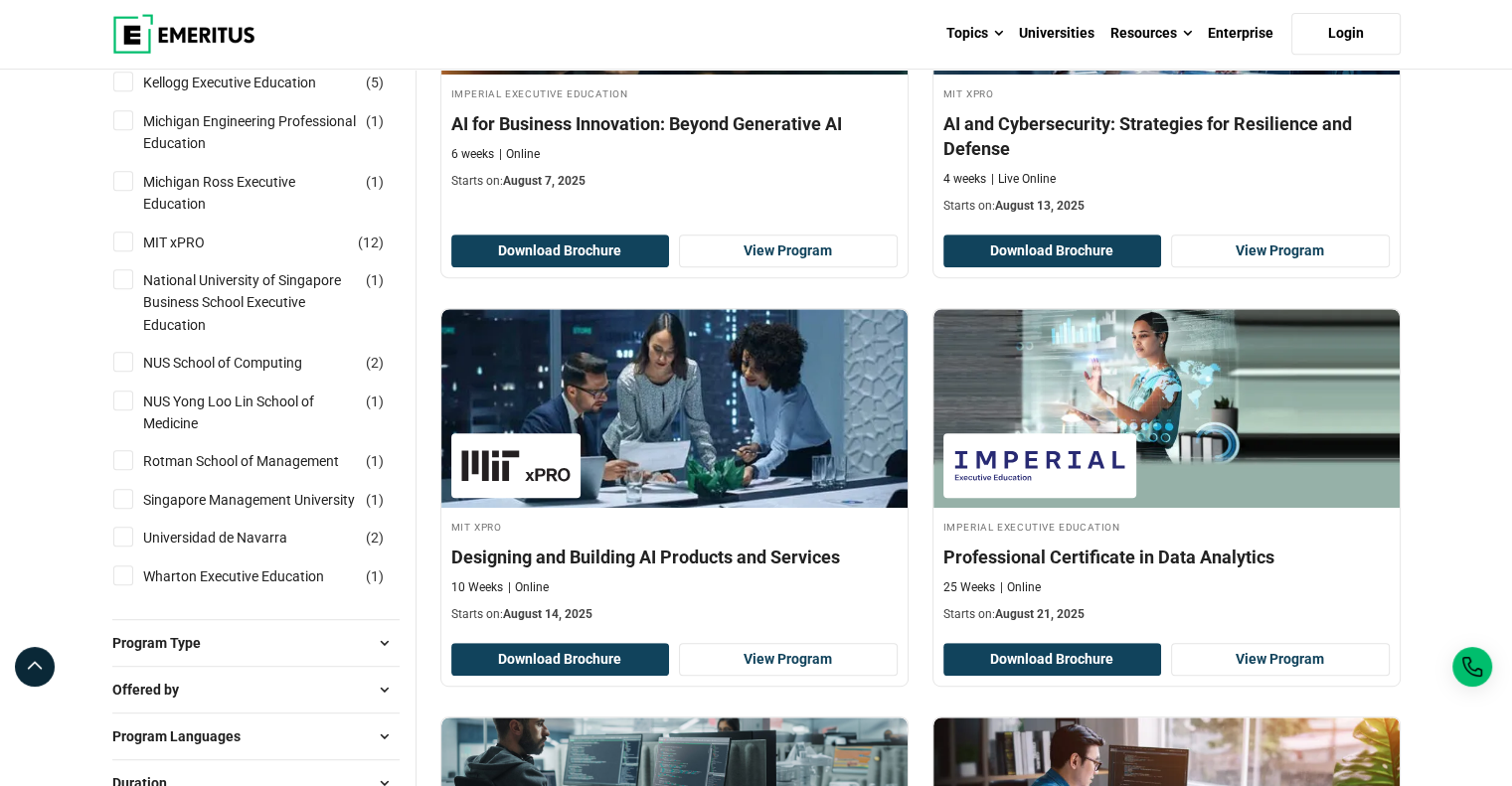scroll, scrollTop: 901, scrollLeft: 0, axis: vertical 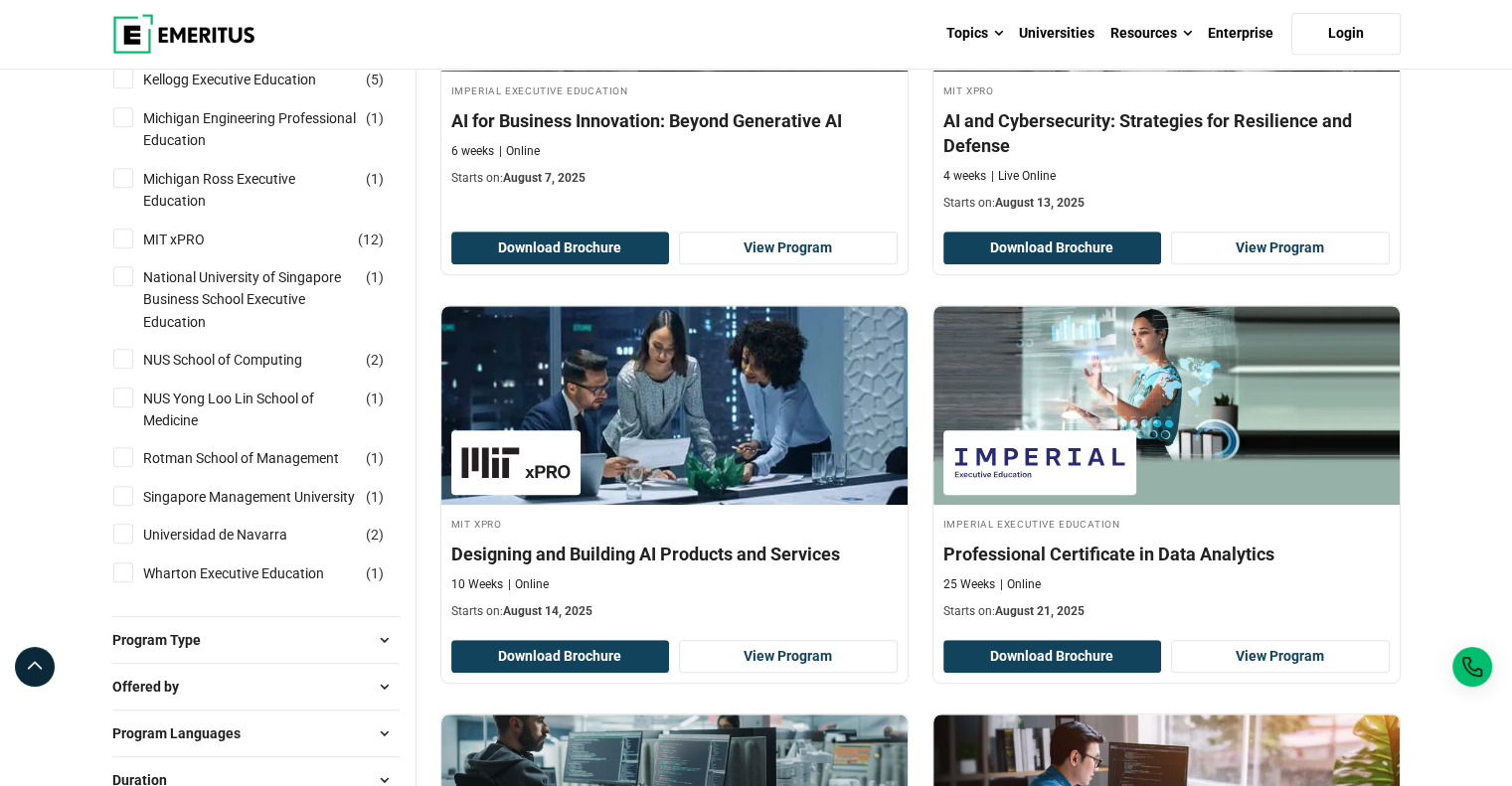 click on "Singapore Management University   ( 1 )" at bounding box center (123, 496) 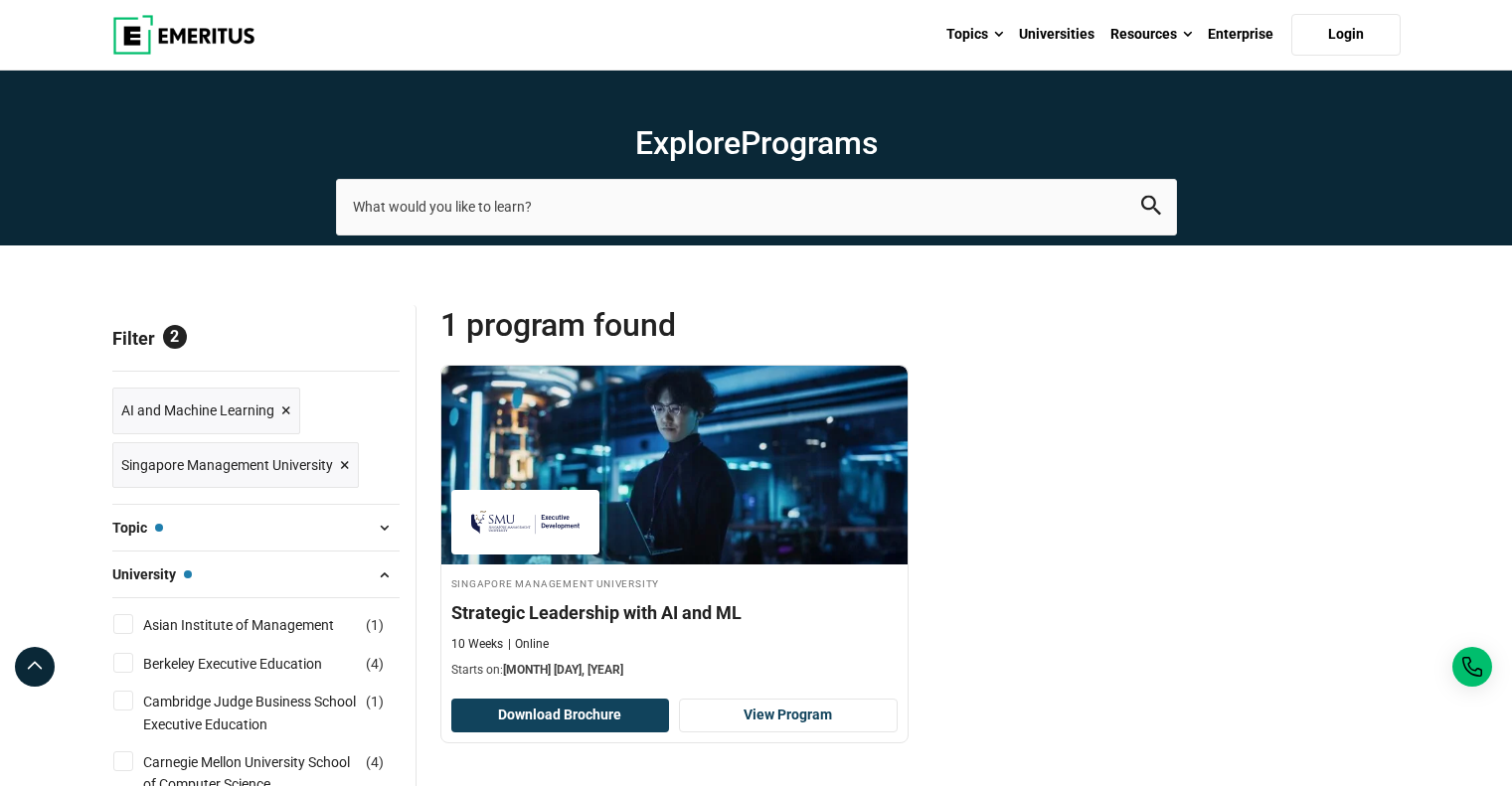 scroll, scrollTop: 0, scrollLeft: 0, axis: both 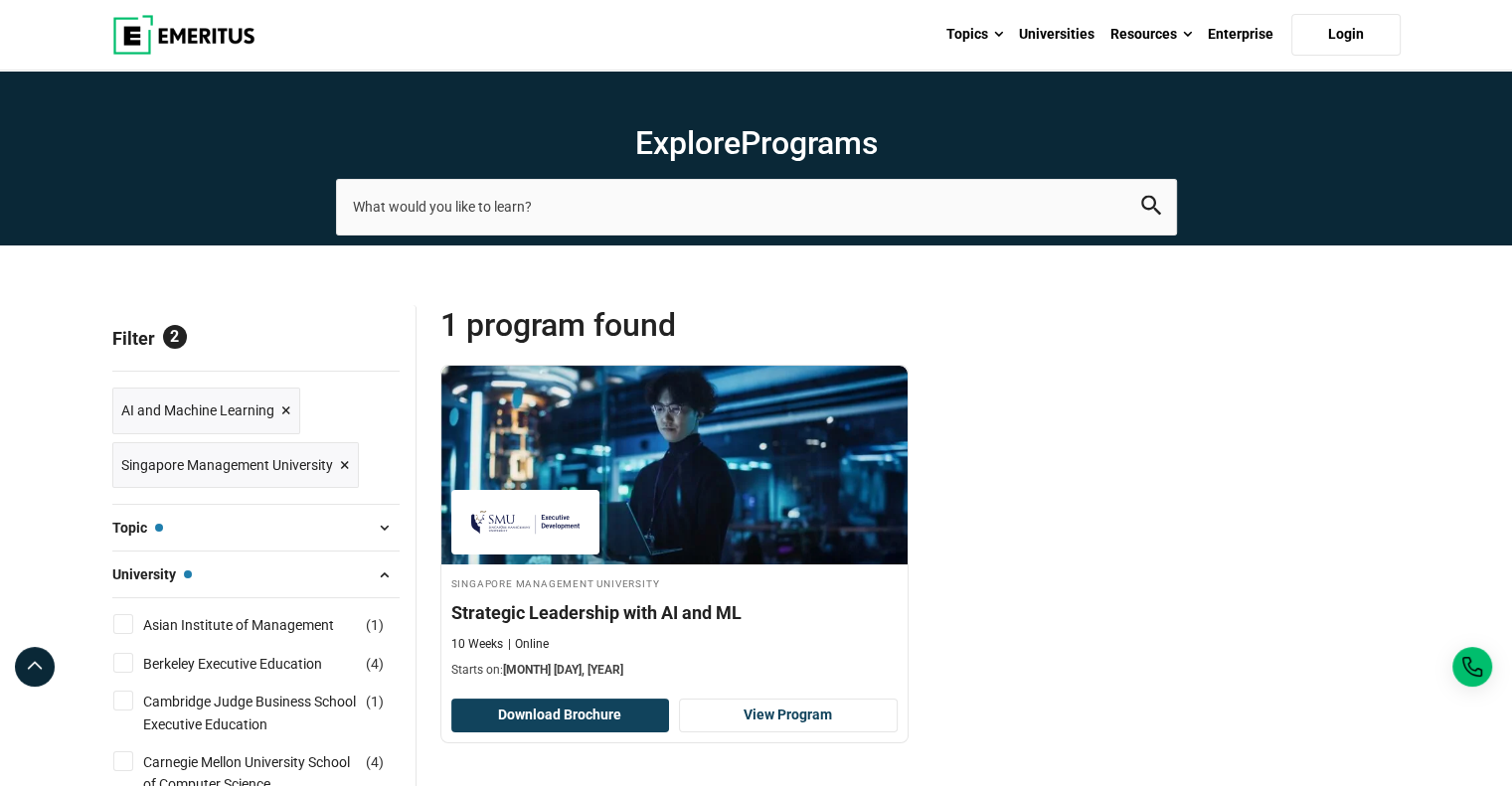 click on "[COUNTRY] Management University
Strategic Leadership with AI and ML
10 Weeks
Online
Starts on:  [MONTH] [DAY], [YEAR]
Download Brochure
View Program" at bounding box center [921, 568] 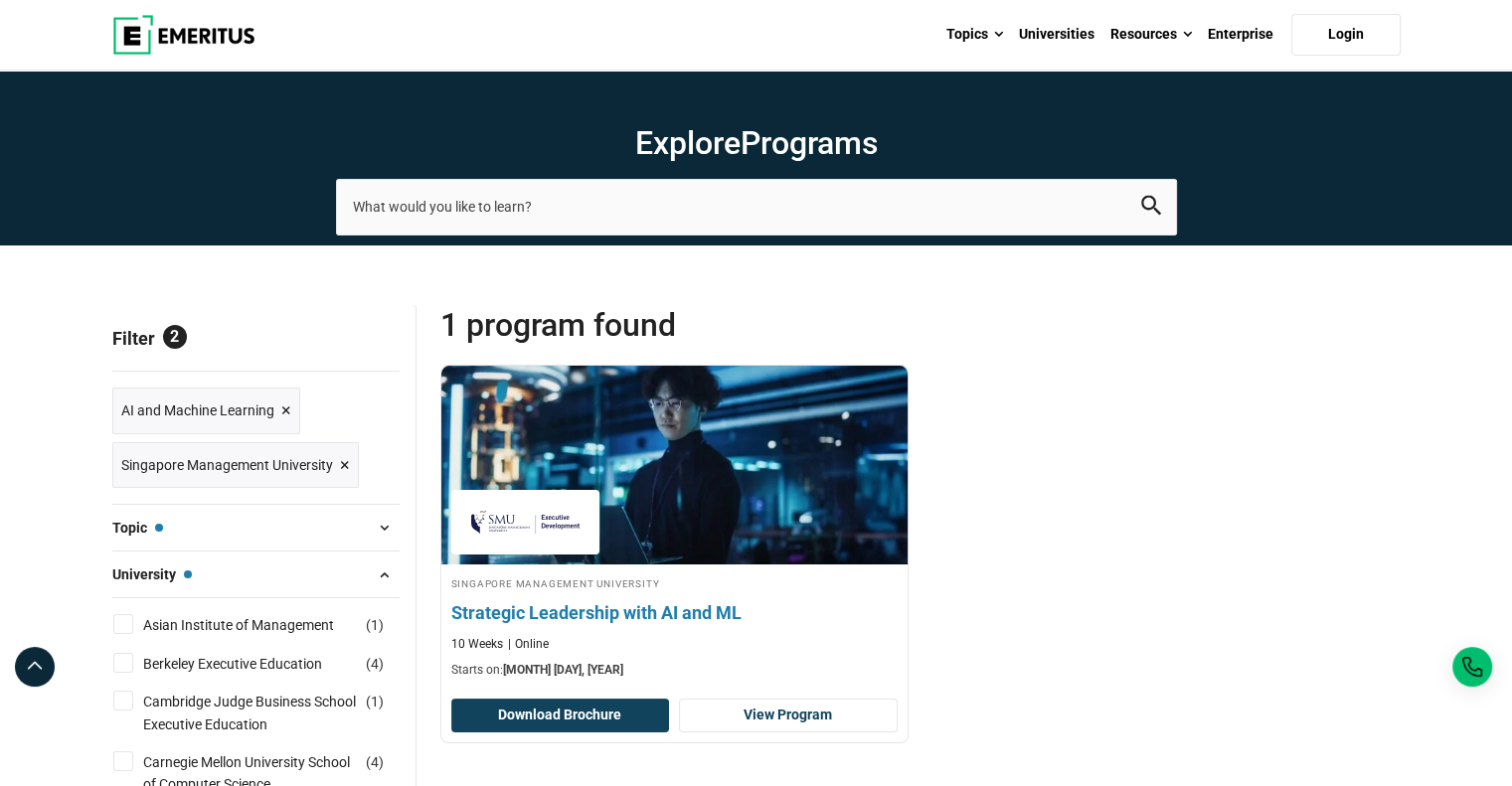click on "Strategic Leadership with AI and ML" at bounding box center (674, 612) 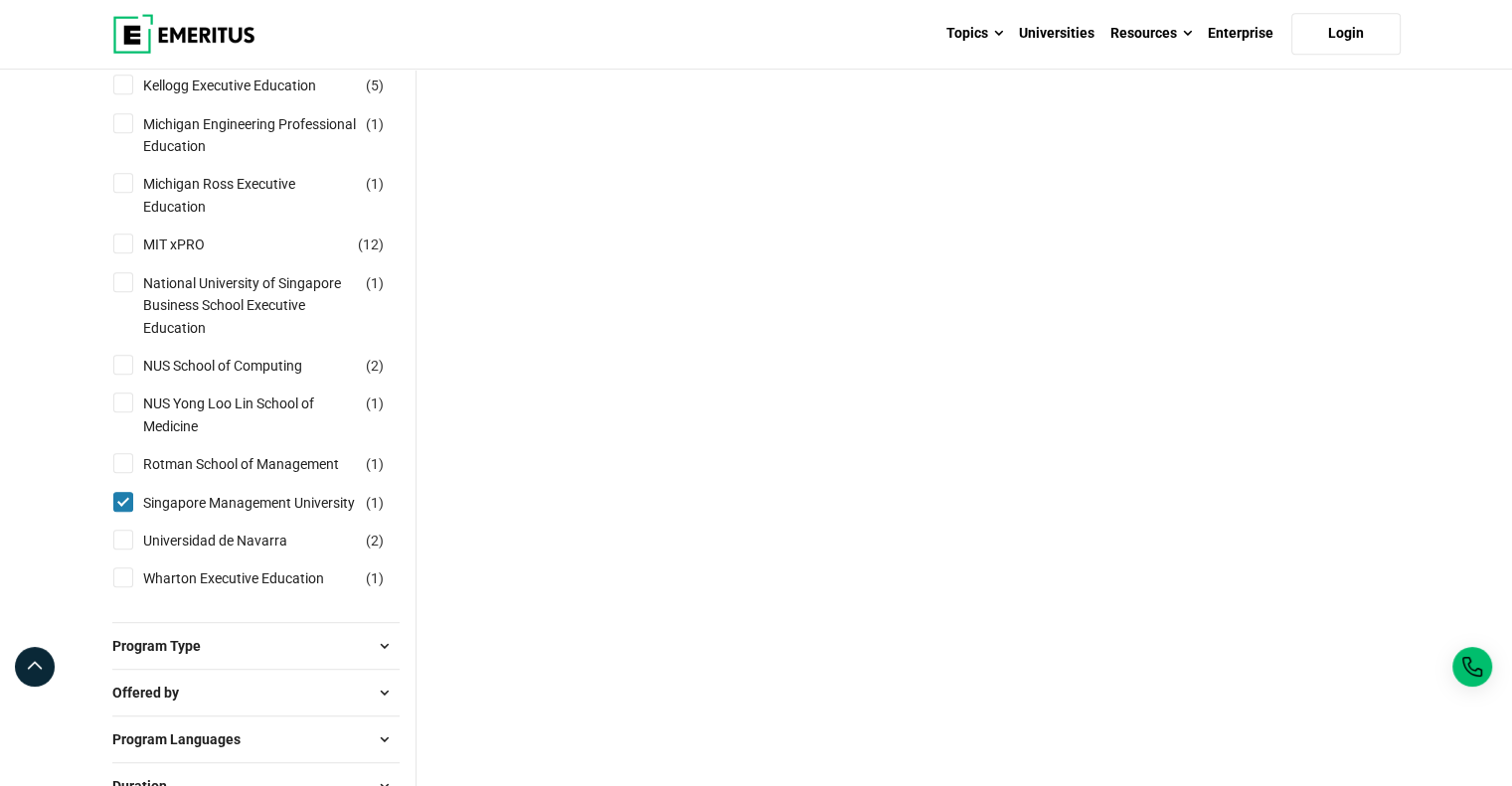 scroll, scrollTop: 973, scrollLeft: 0, axis: vertical 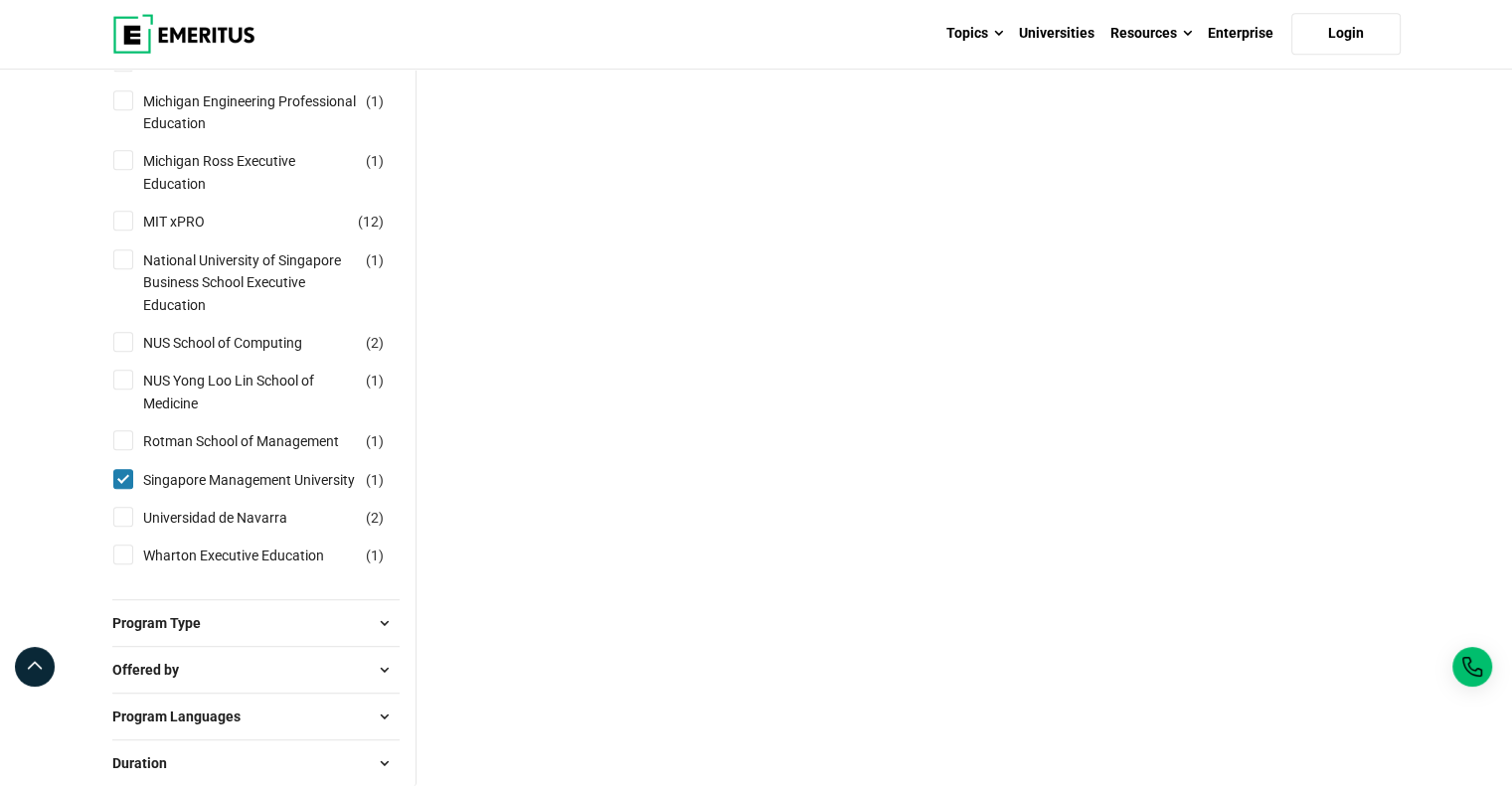 click on "Singapore Management University   ( 1 )" at bounding box center (123, 479) 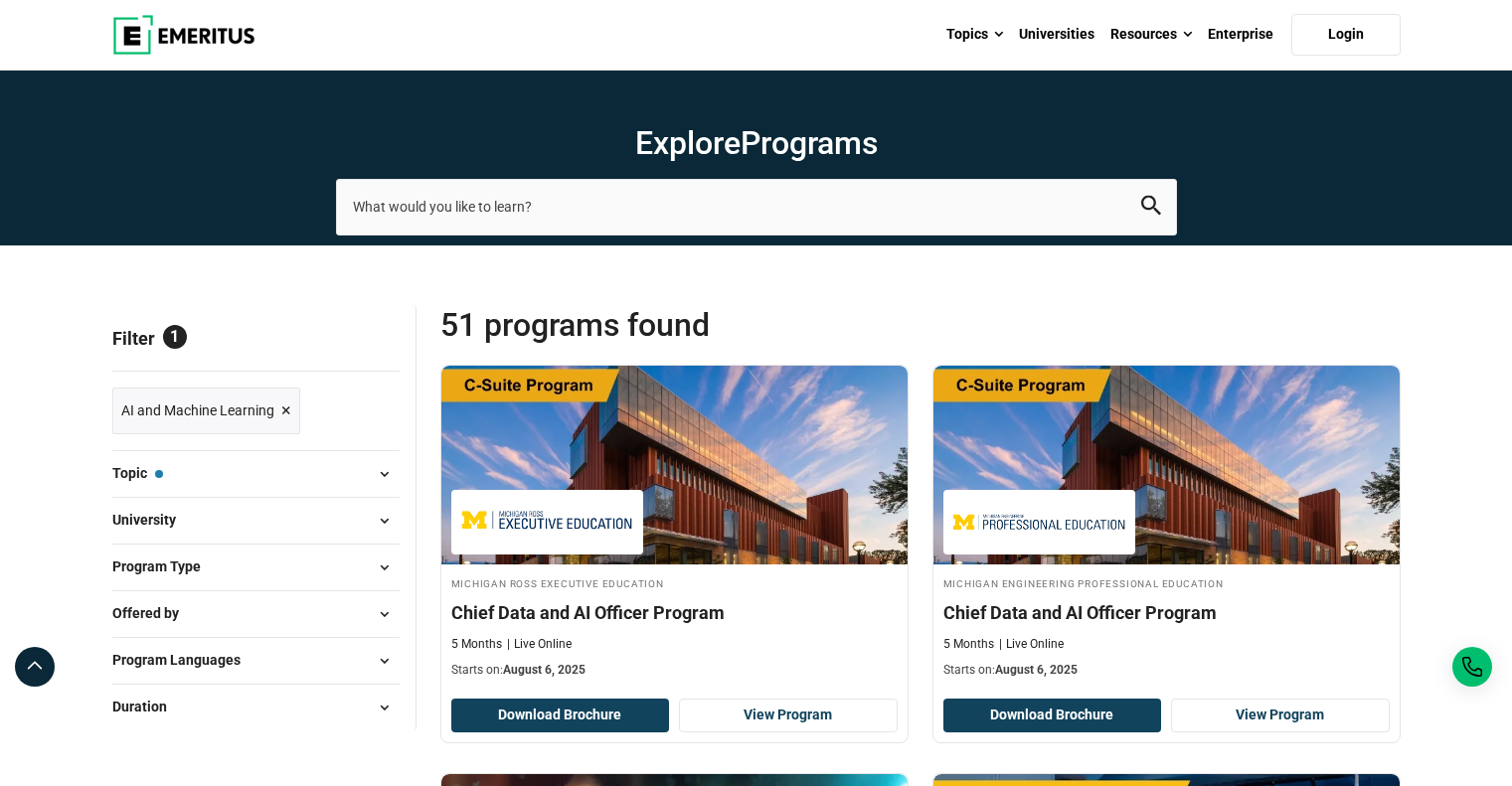 scroll, scrollTop: 0, scrollLeft: 0, axis: both 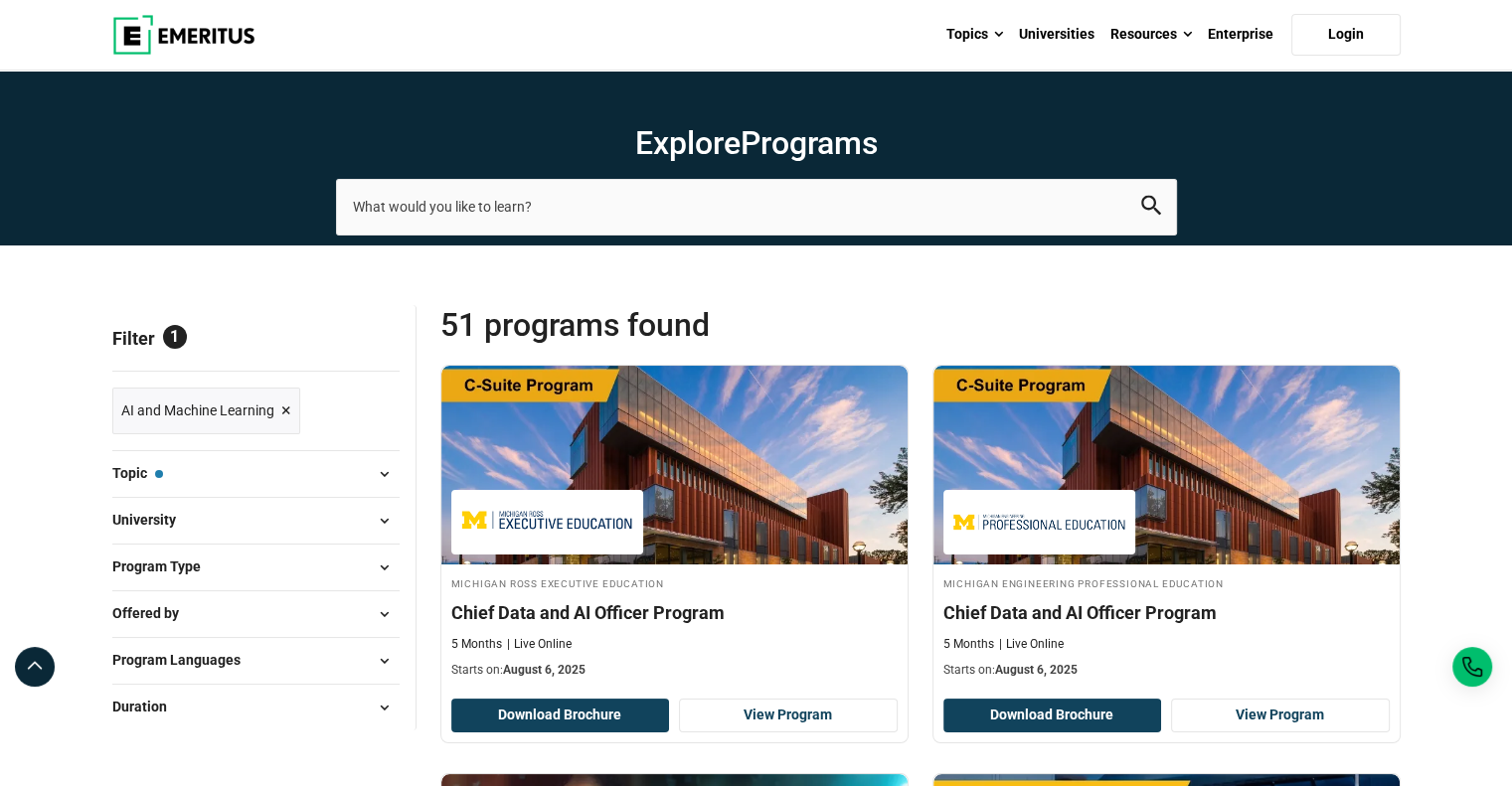 click on "×" at bounding box center (286, 410) 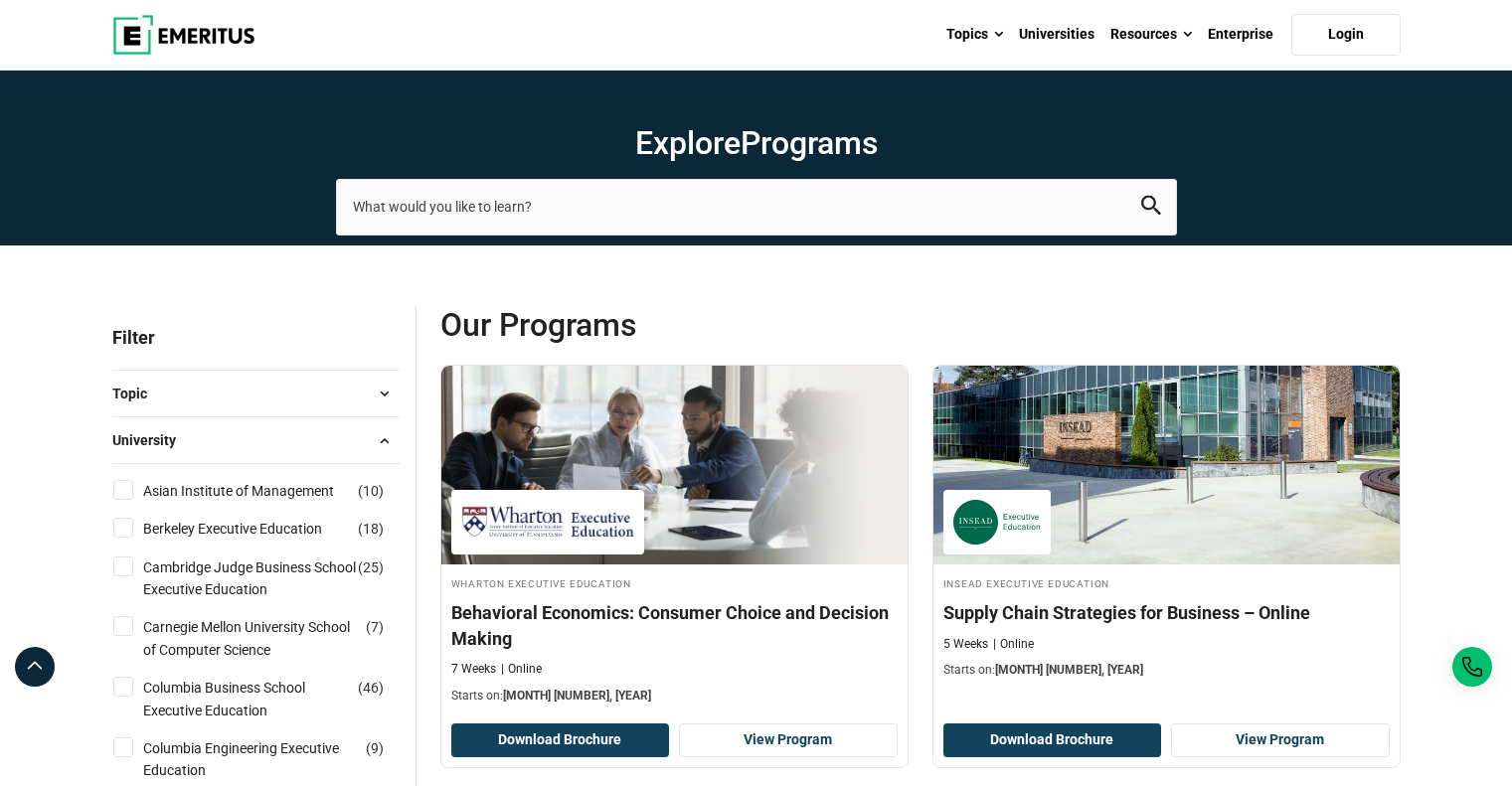 scroll, scrollTop: 0, scrollLeft: 0, axis: both 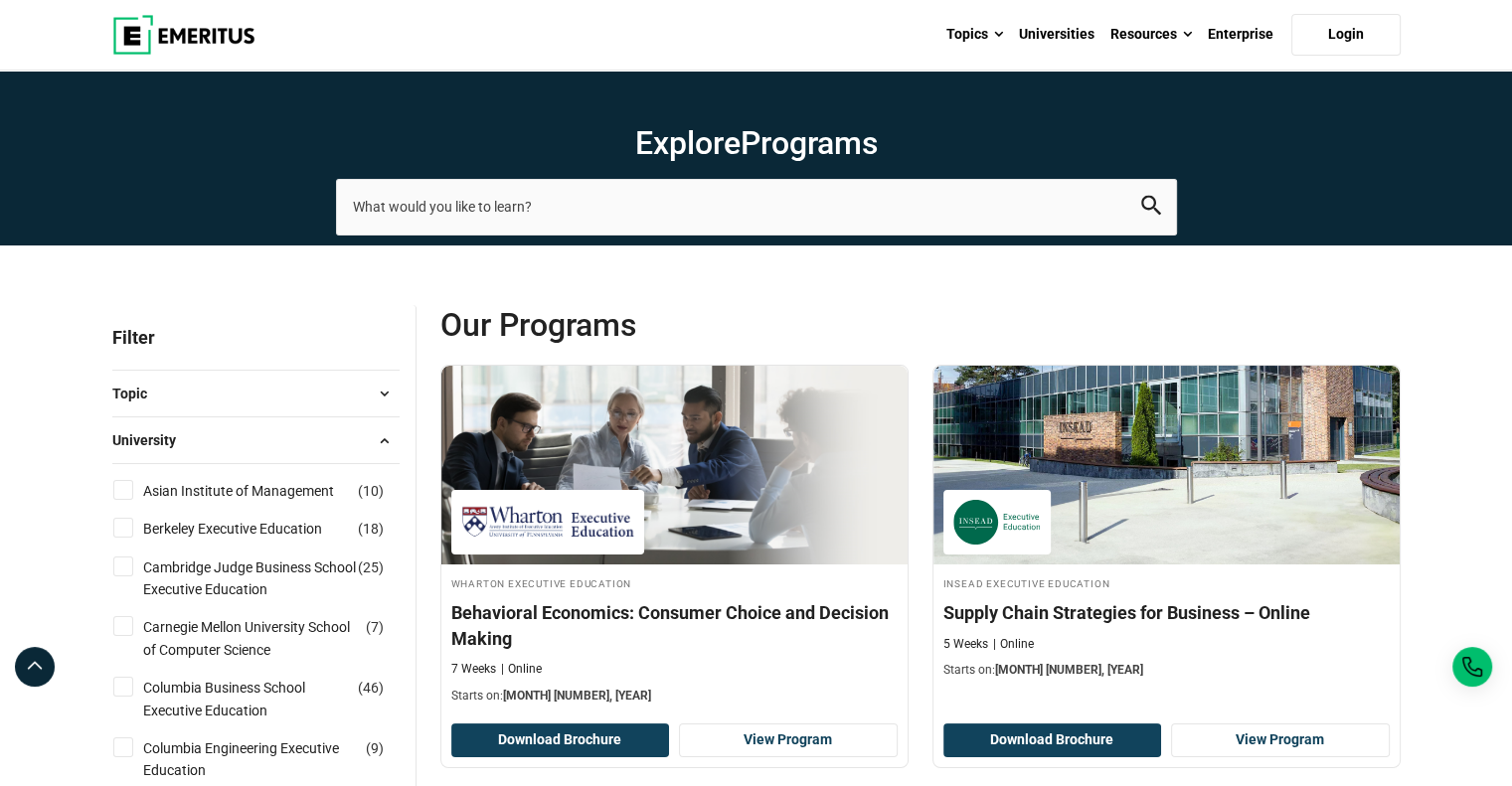 click on "University" at bounding box center (255, 440) 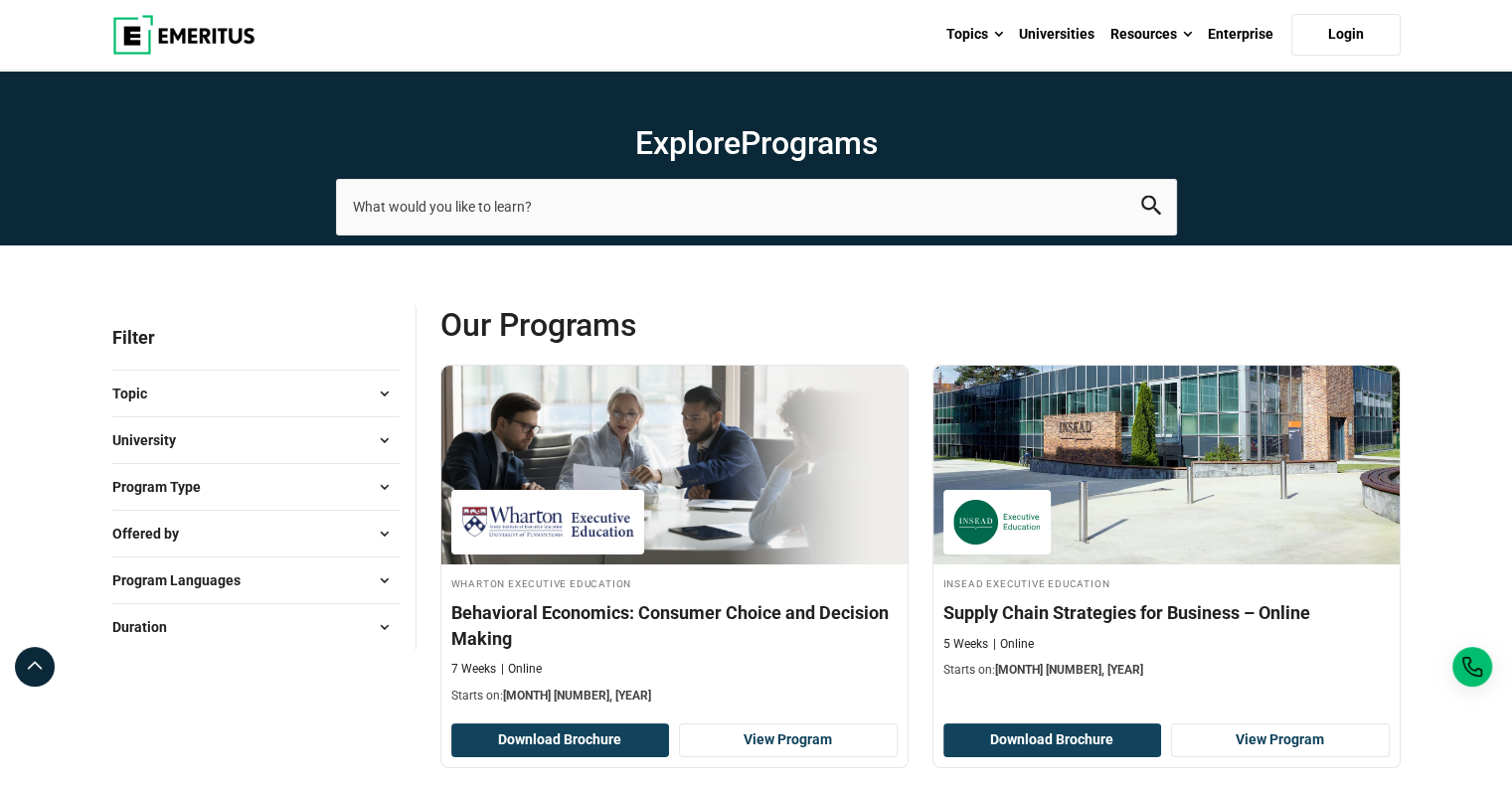 click on "University" at bounding box center [255, 440] 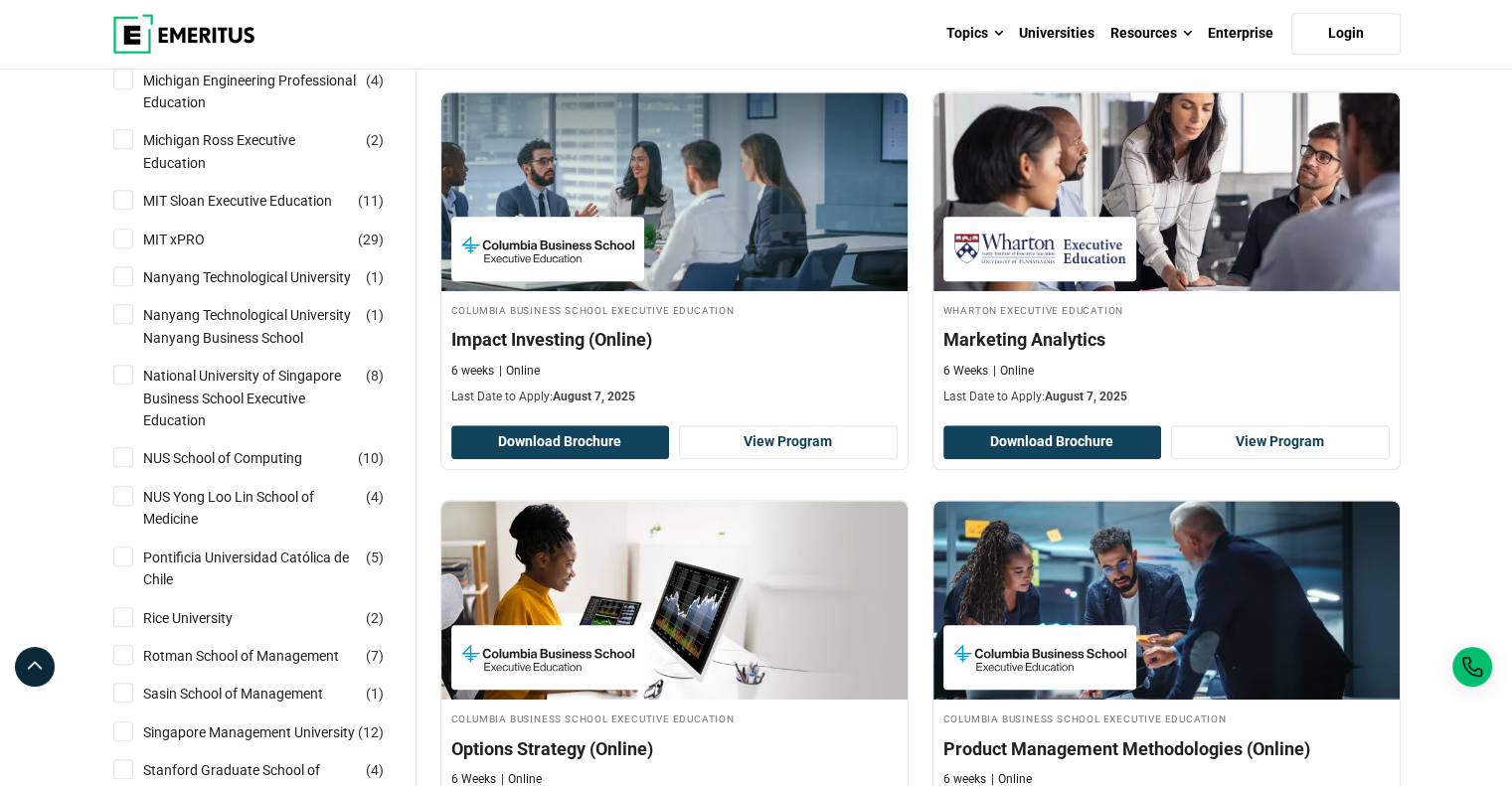 scroll, scrollTop: 1644, scrollLeft: 0, axis: vertical 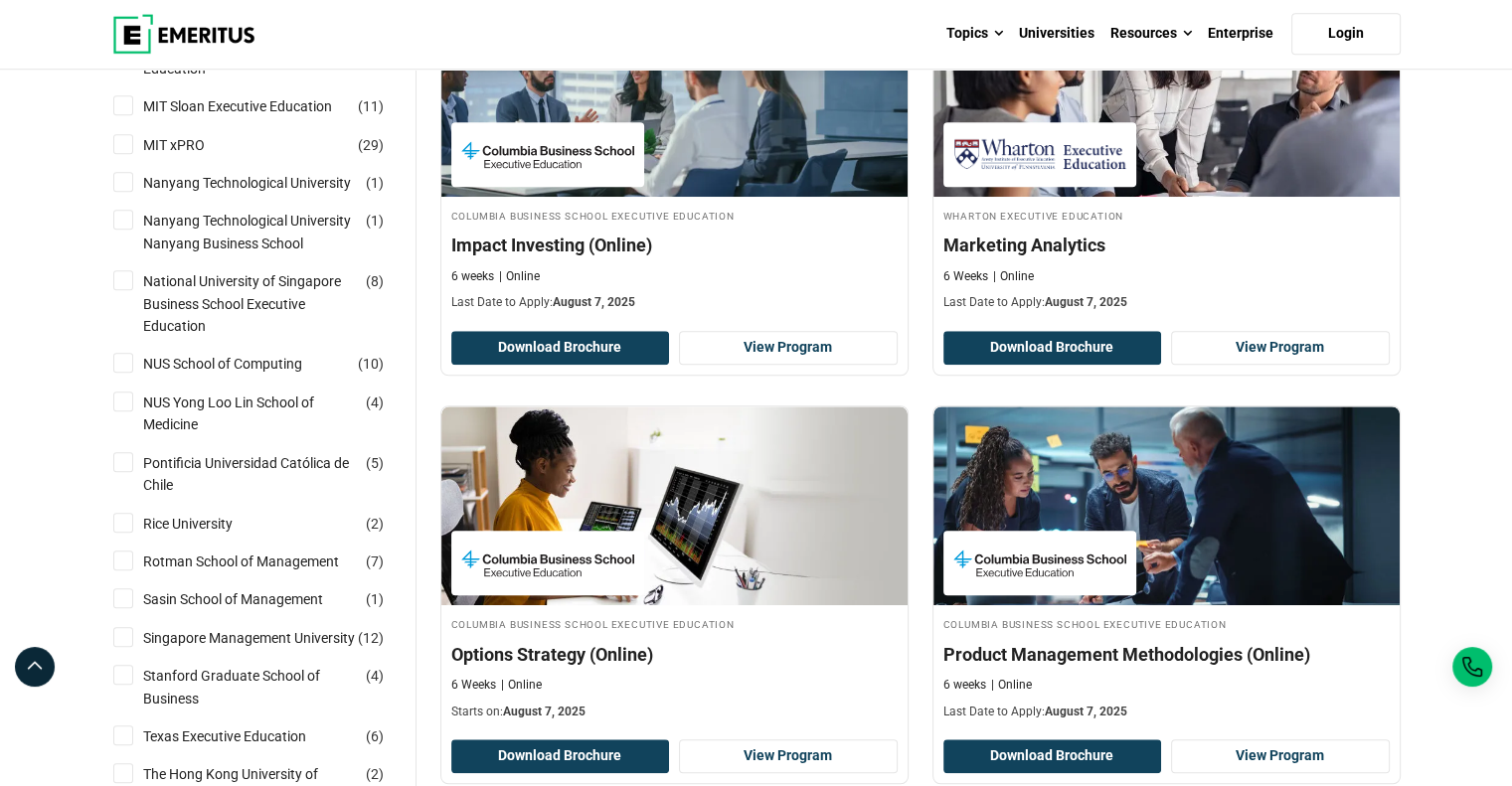 click on "National University of Singapore Business School Executive Education   ( 8 )" at bounding box center [123, 280] 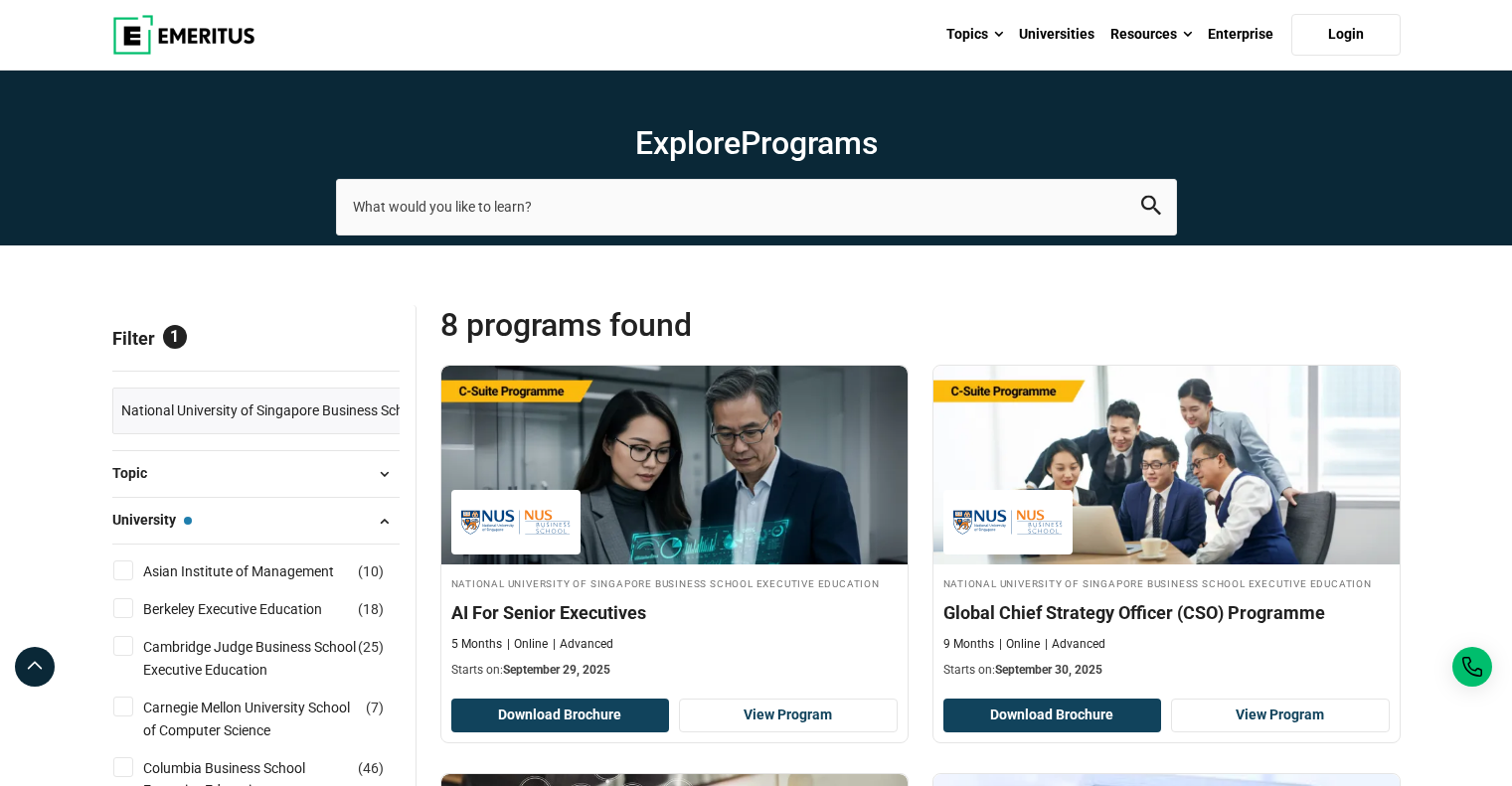 scroll, scrollTop: 0, scrollLeft: 0, axis: both 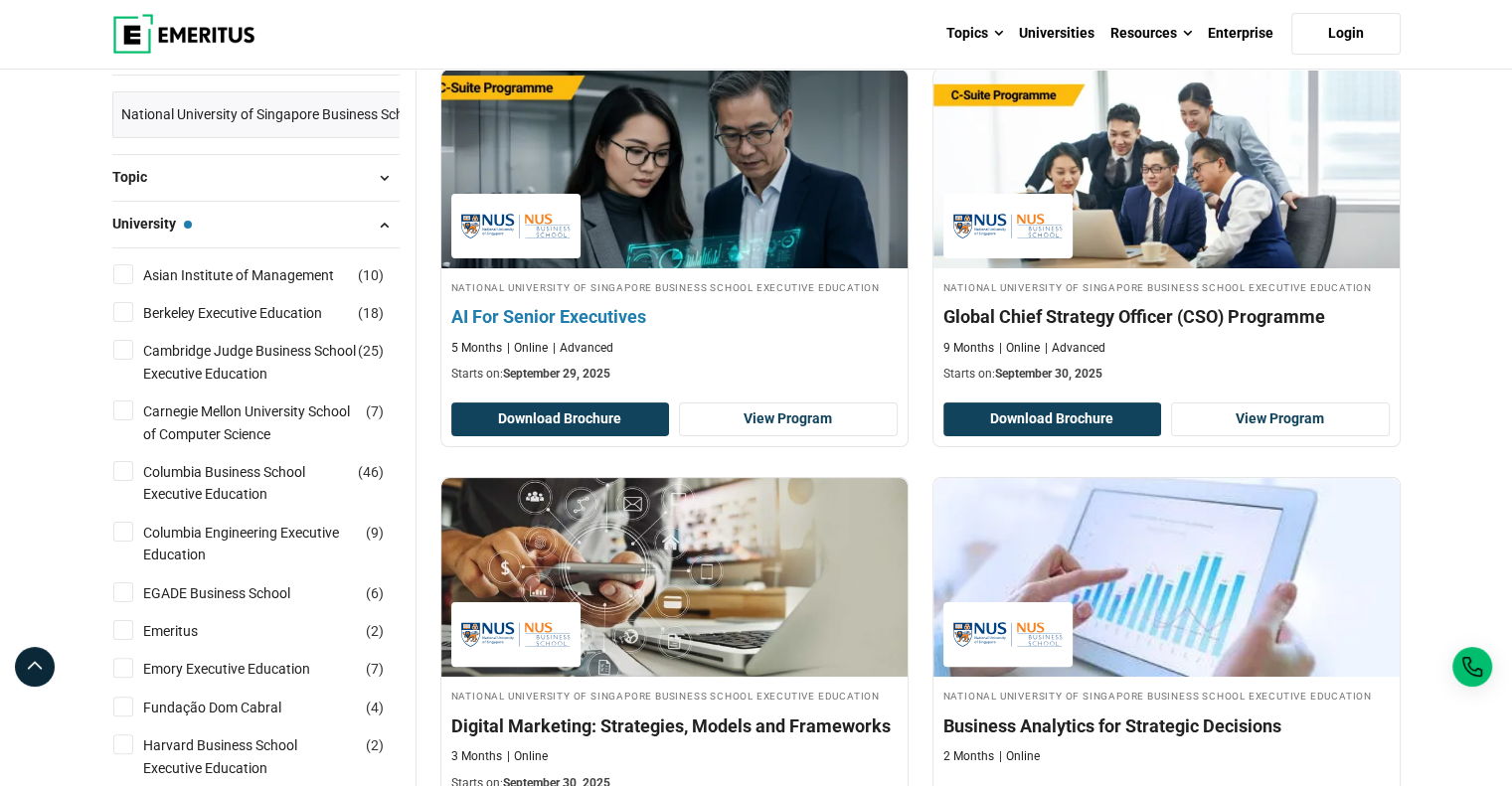 click on "AI For Senior Executives" at bounding box center [674, 316] 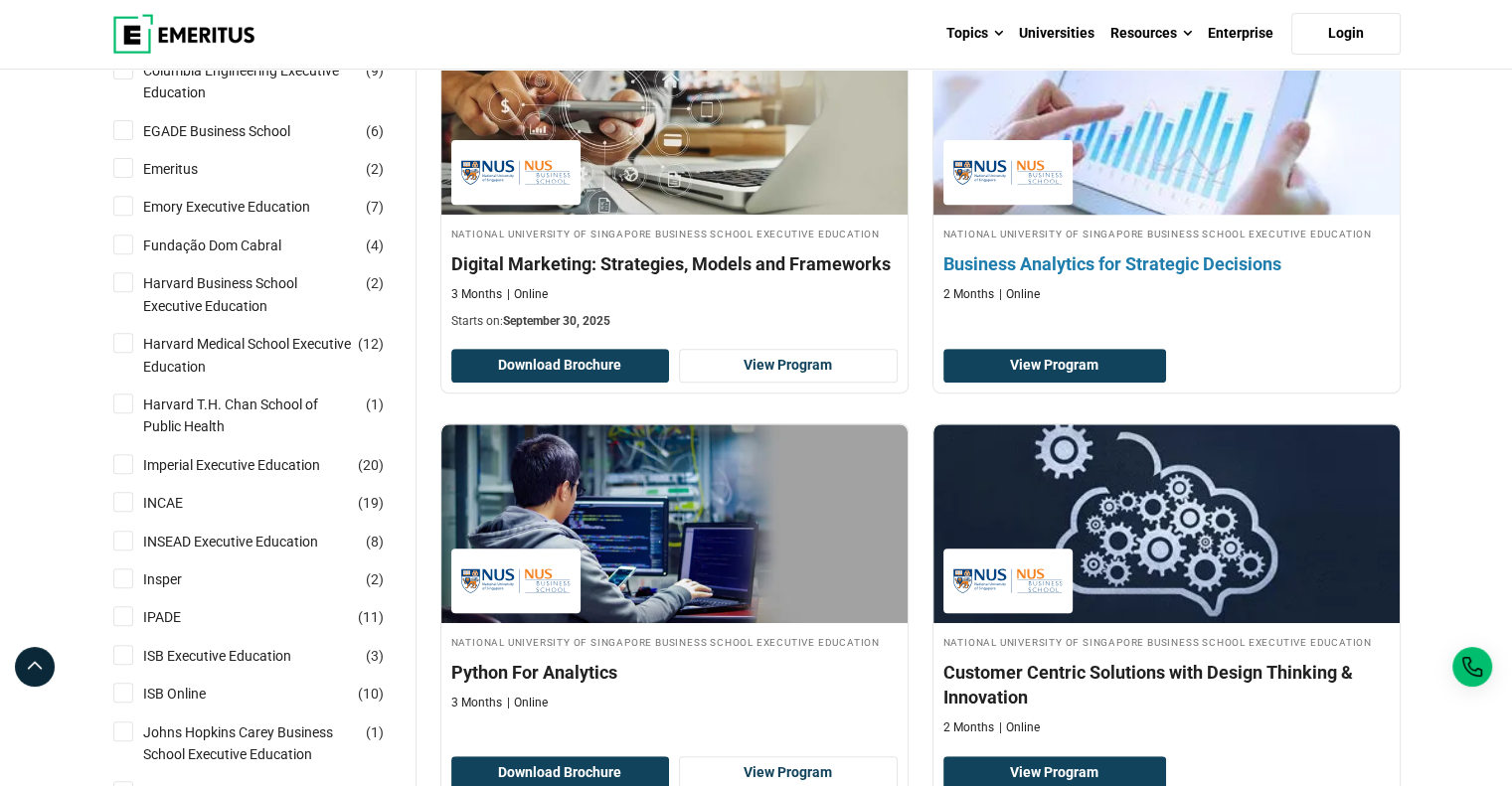 scroll, scrollTop: 759, scrollLeft: 0, axis: vertical 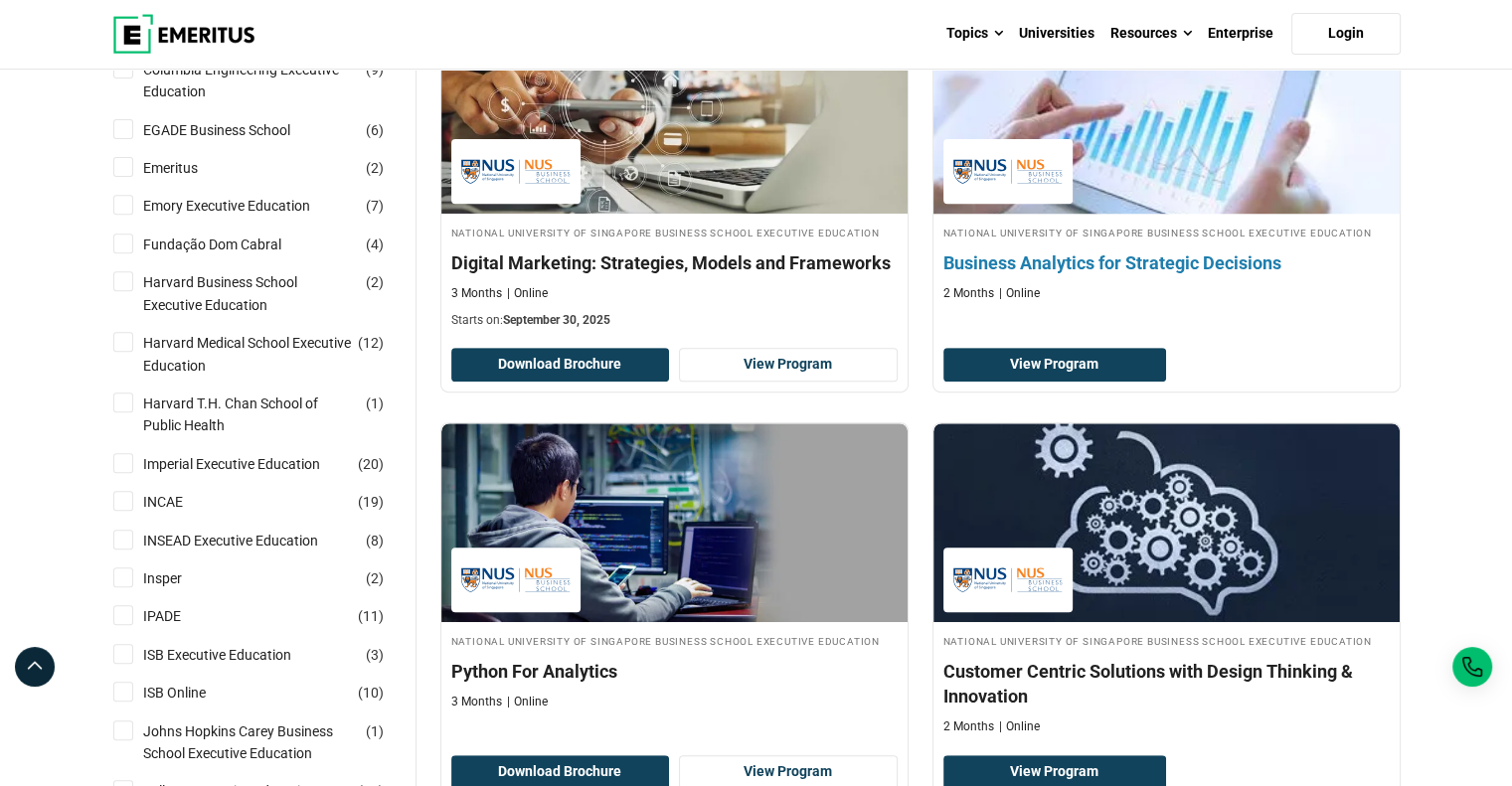click on "Business Analytics for Strategic Decisions" at bounding box center [1166, 262] 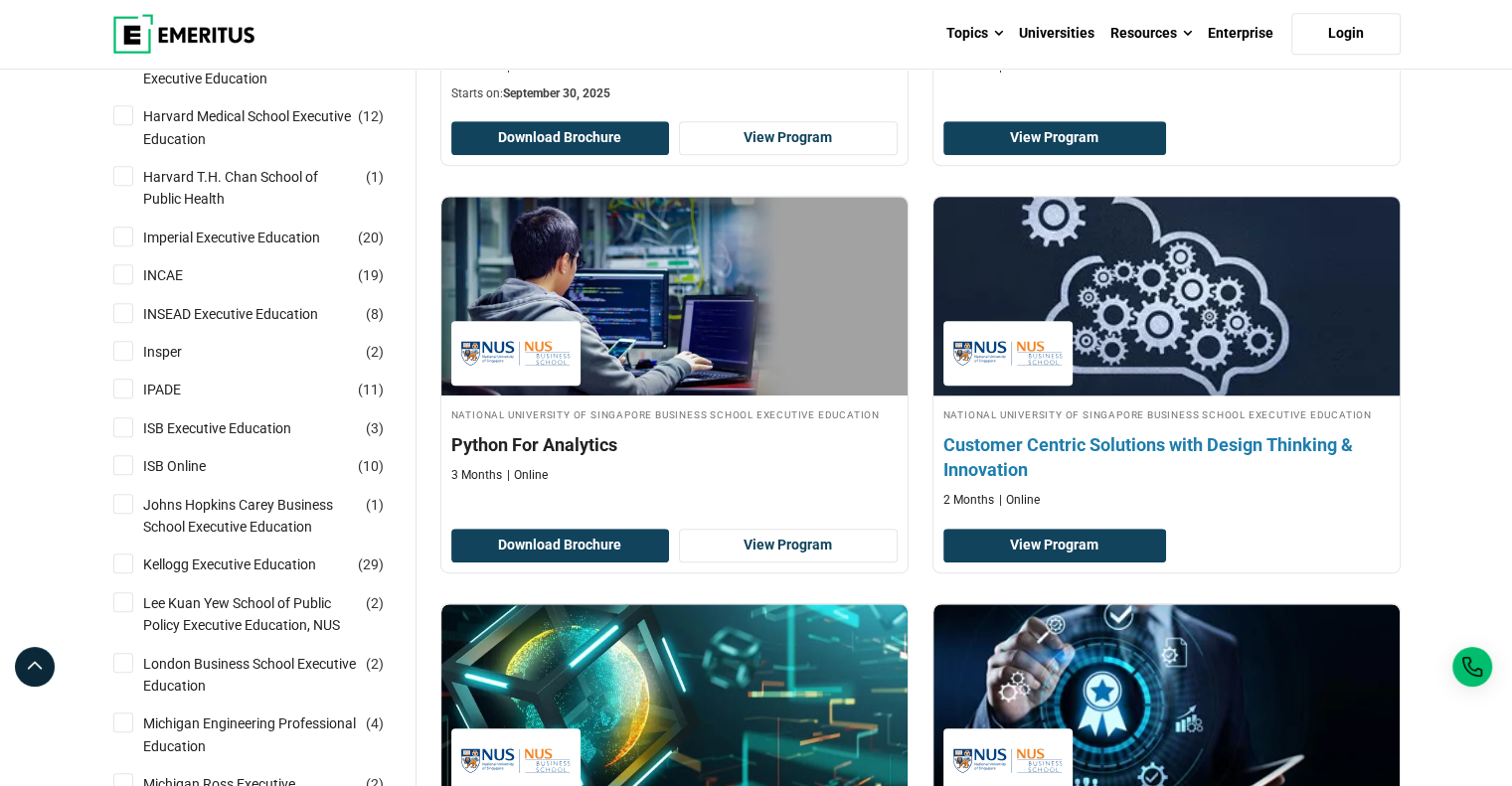 scroll, scrollTop: 990, scrollLeft: 0, axis: vertical 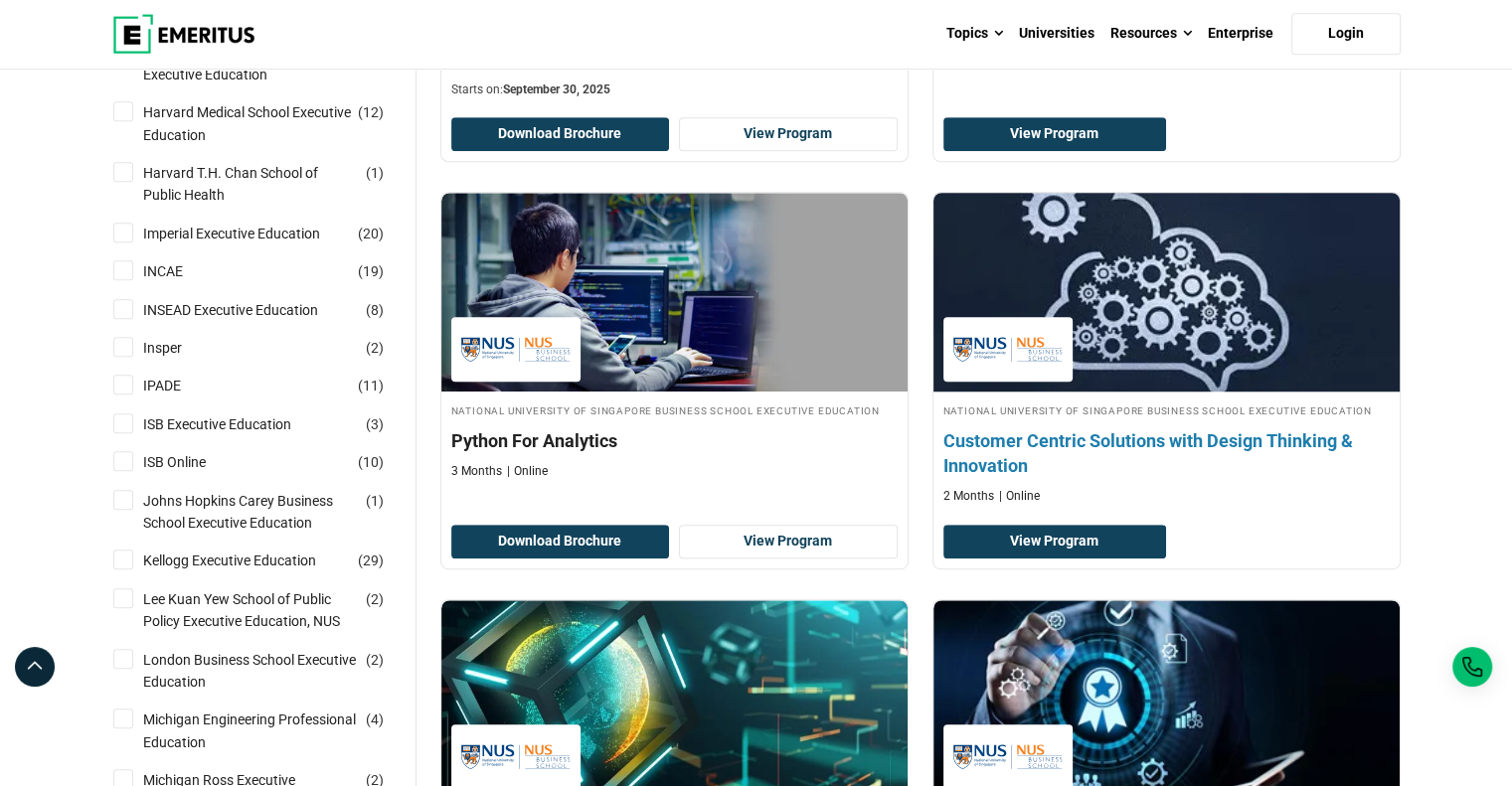 click on "Customer Centric Solutions with Design Thinking & Innovation" at bounding box center (1166, 453) 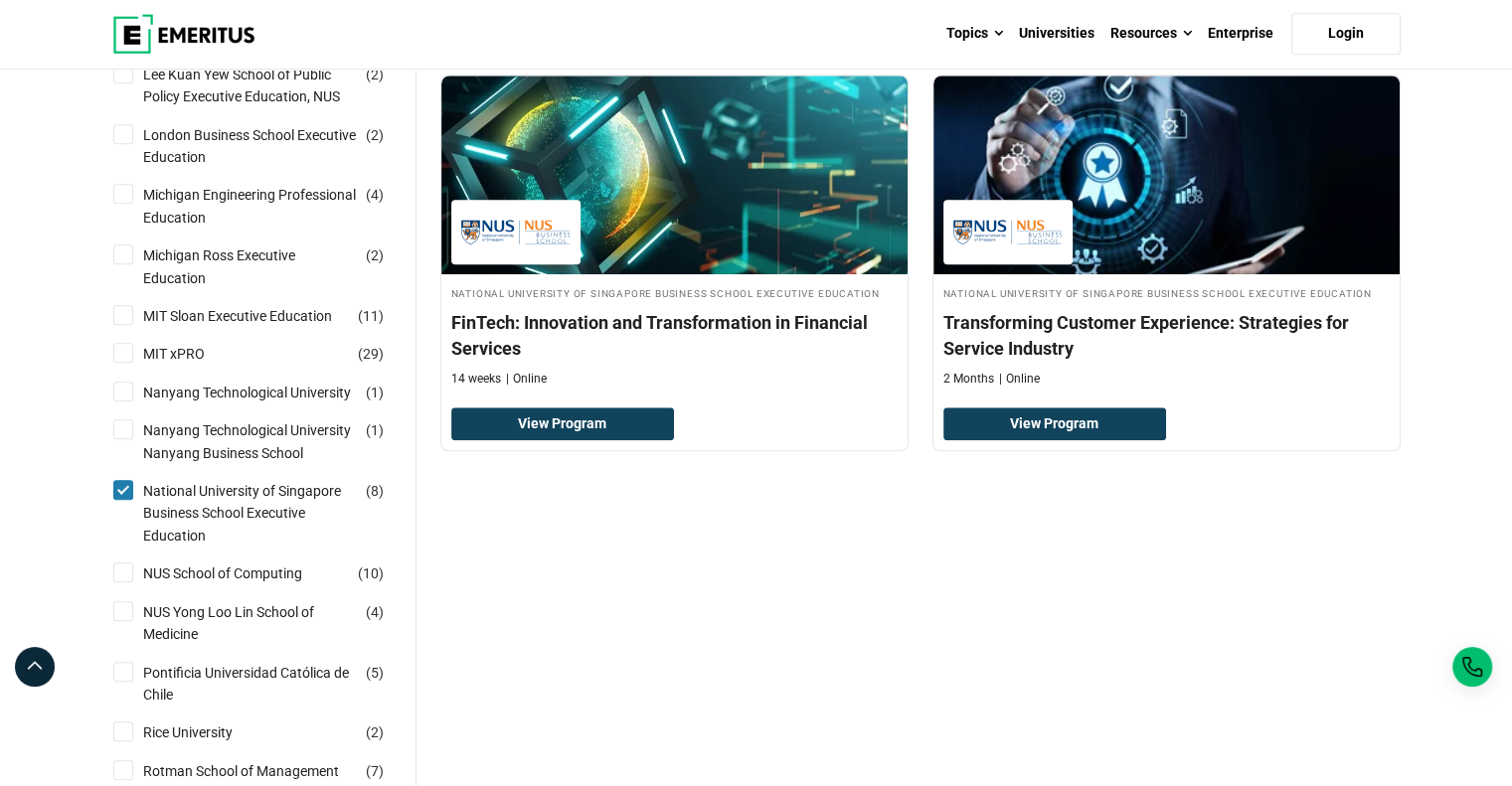 scroll, scrollTop: 1520, scrollLeft: 0, axis: vertical 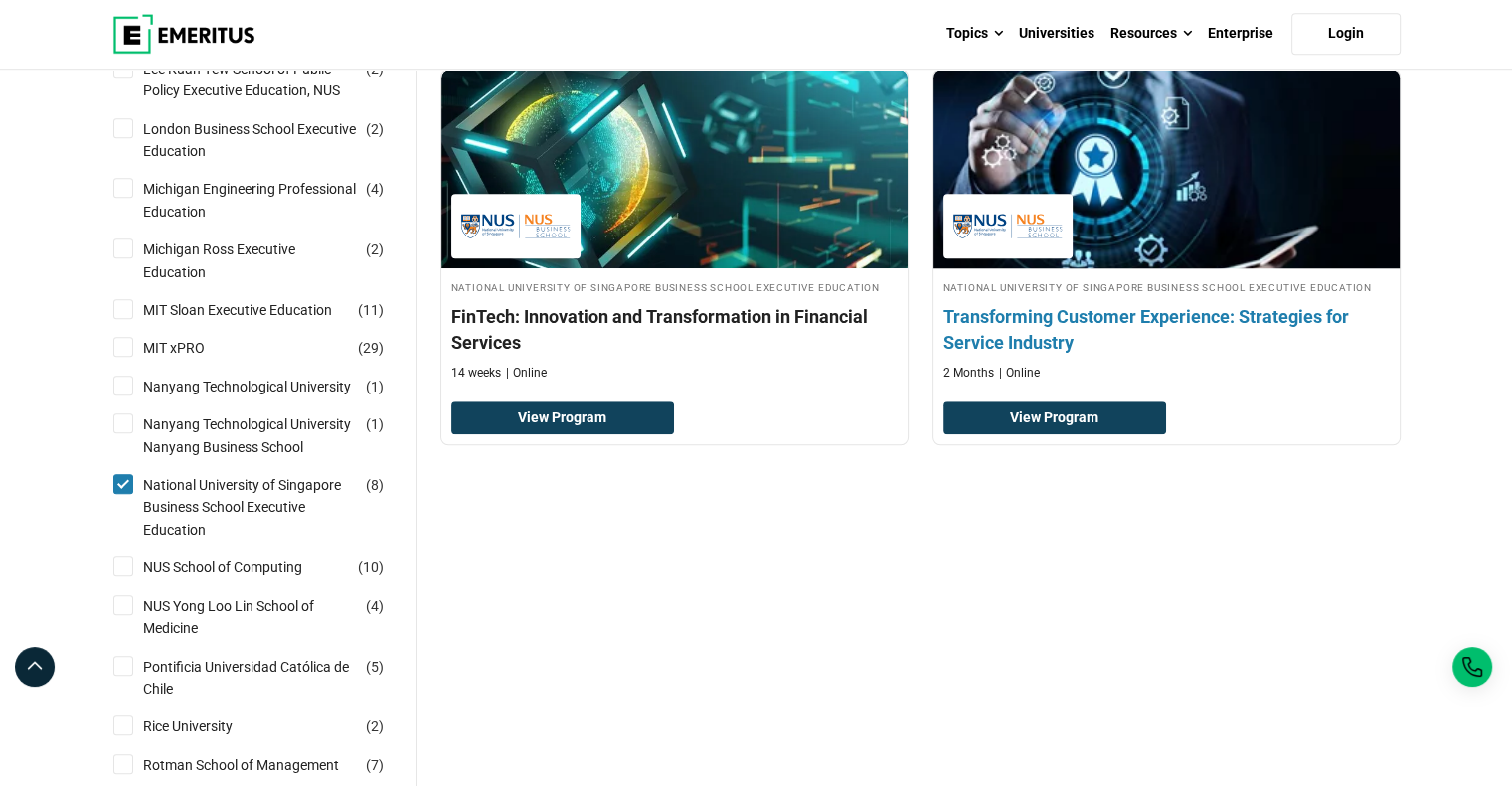 click on "Transforming Customer Experience: Strategies for Service Industry" at bounding box center (1166, 329) 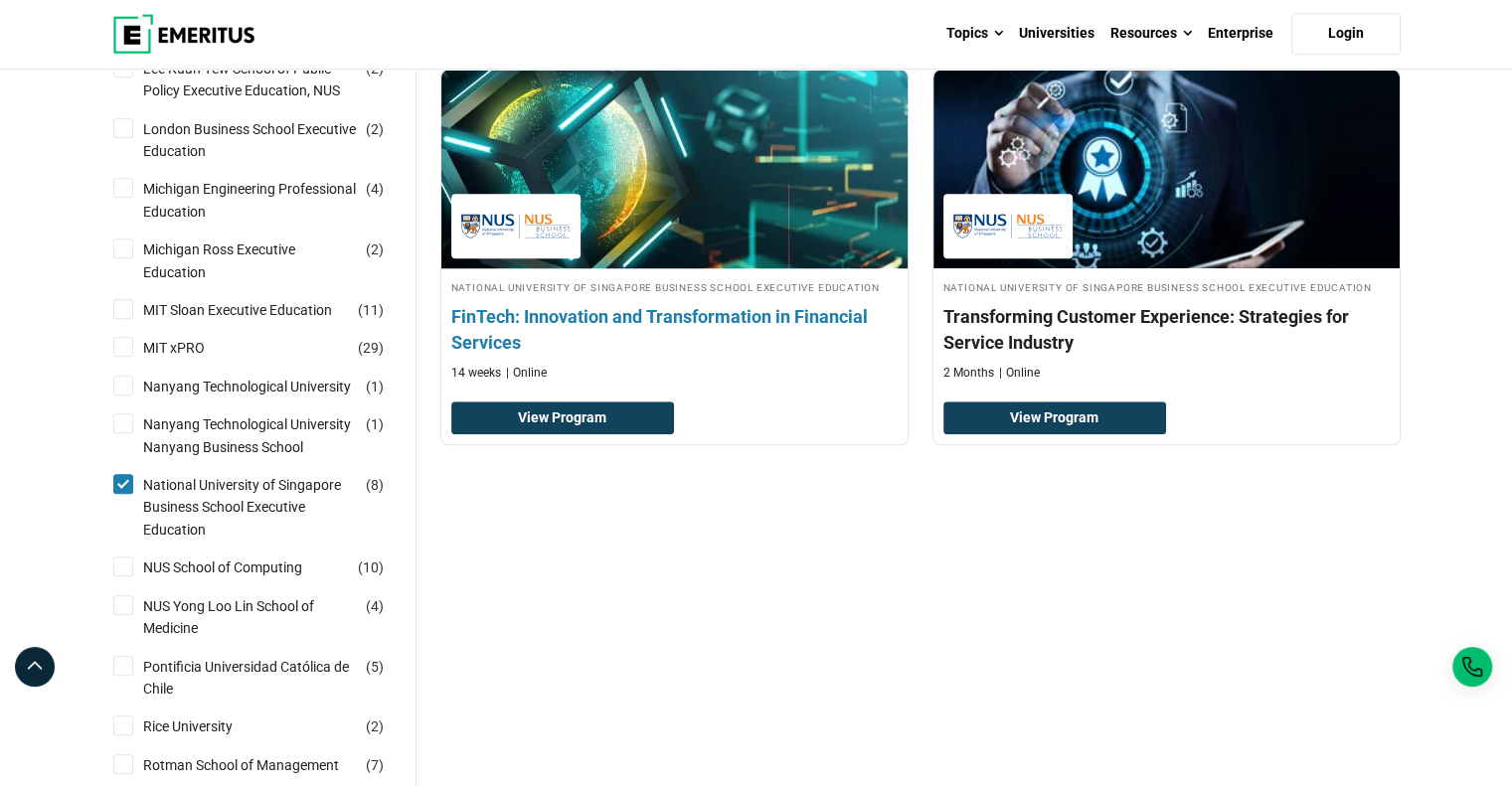click on "FinTech: Innovation and Transformation in Financial Services" at bounding box center (674, 329) 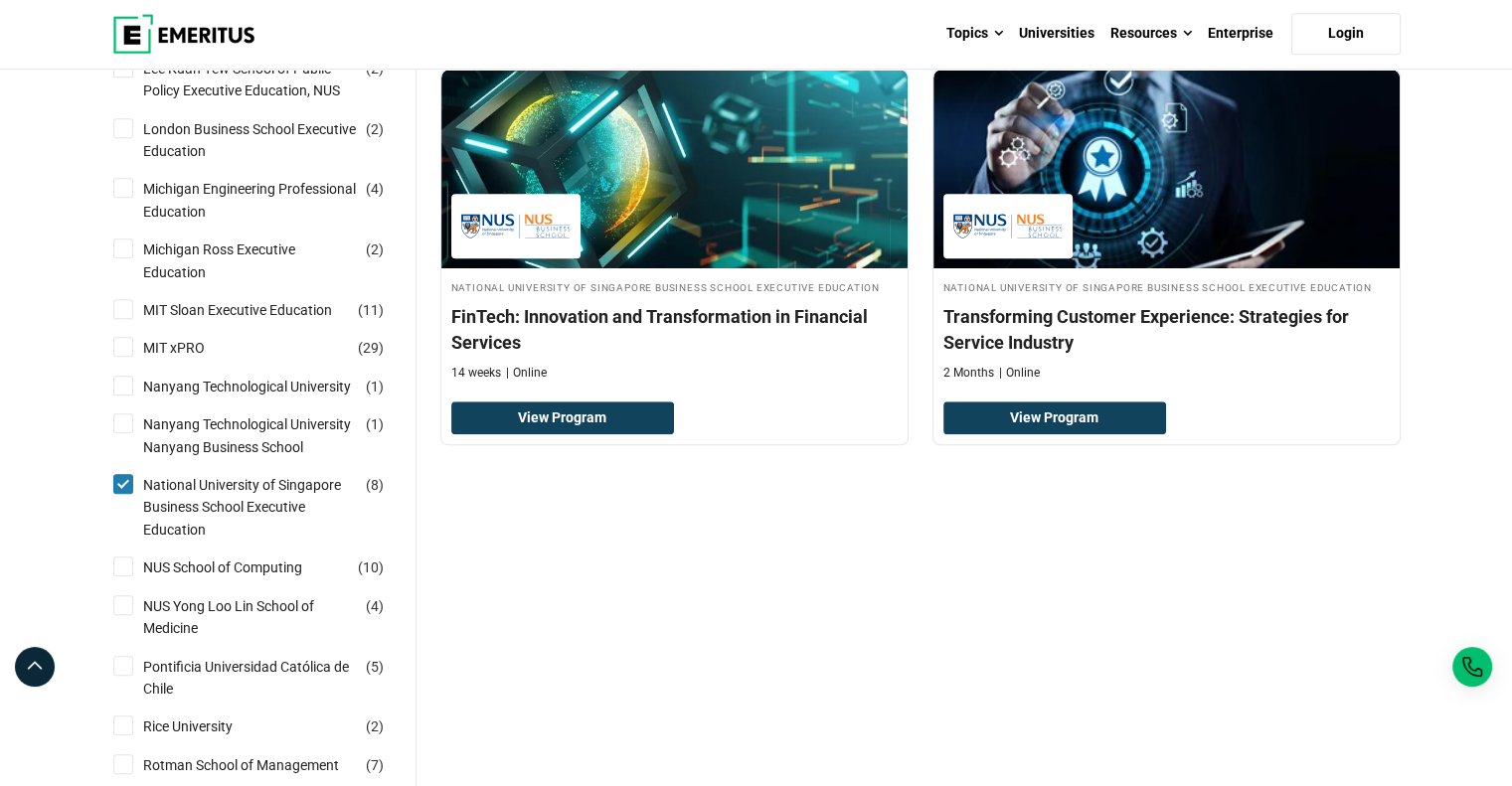 click on "National University of Singapore Business School Executive Education   ( 8 )" at bounding box center [123, 484] 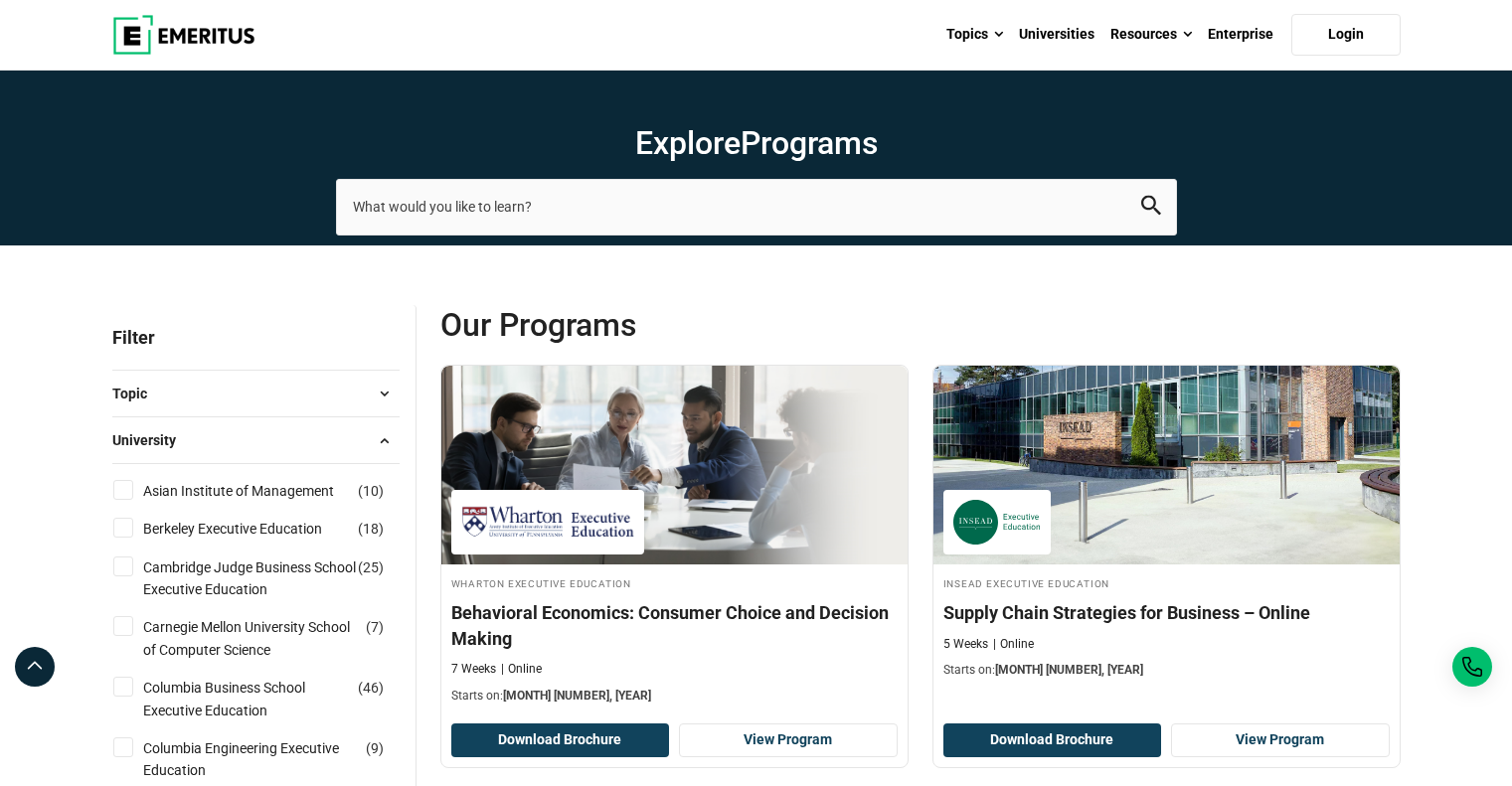 scroll, scrollTop: 0, scrollLeft: 0, axis: both 